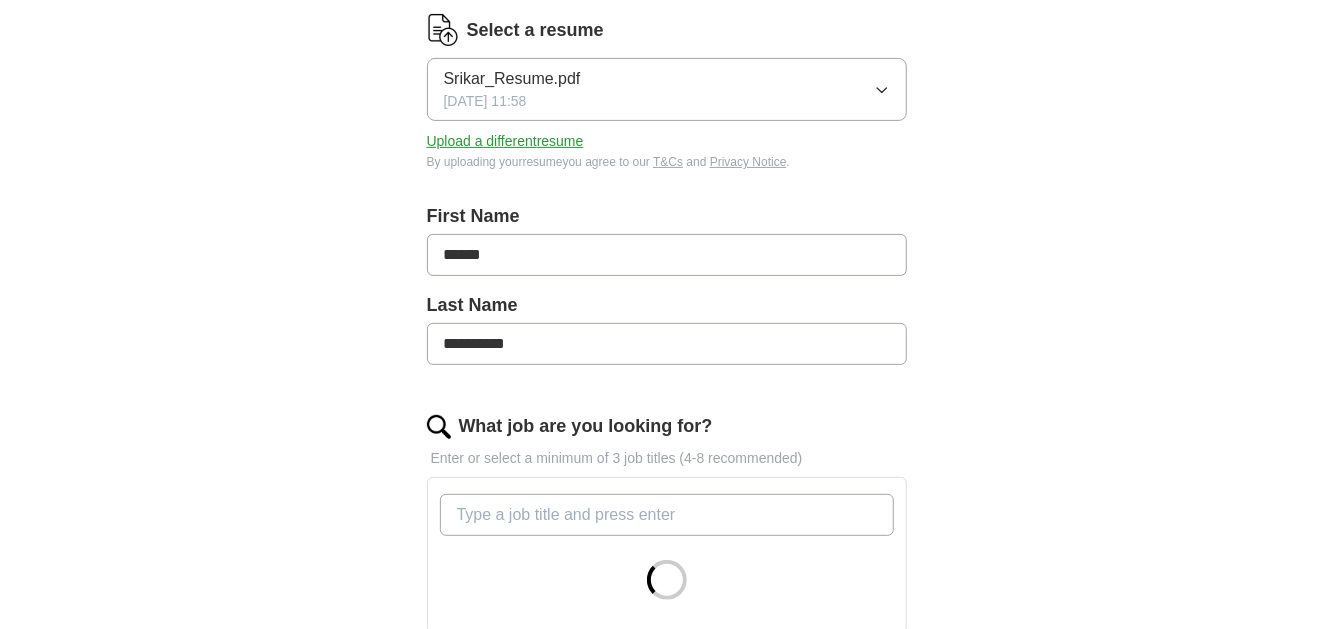 scroll, scrollTop: 0, scrollLeft: 0, axis: both 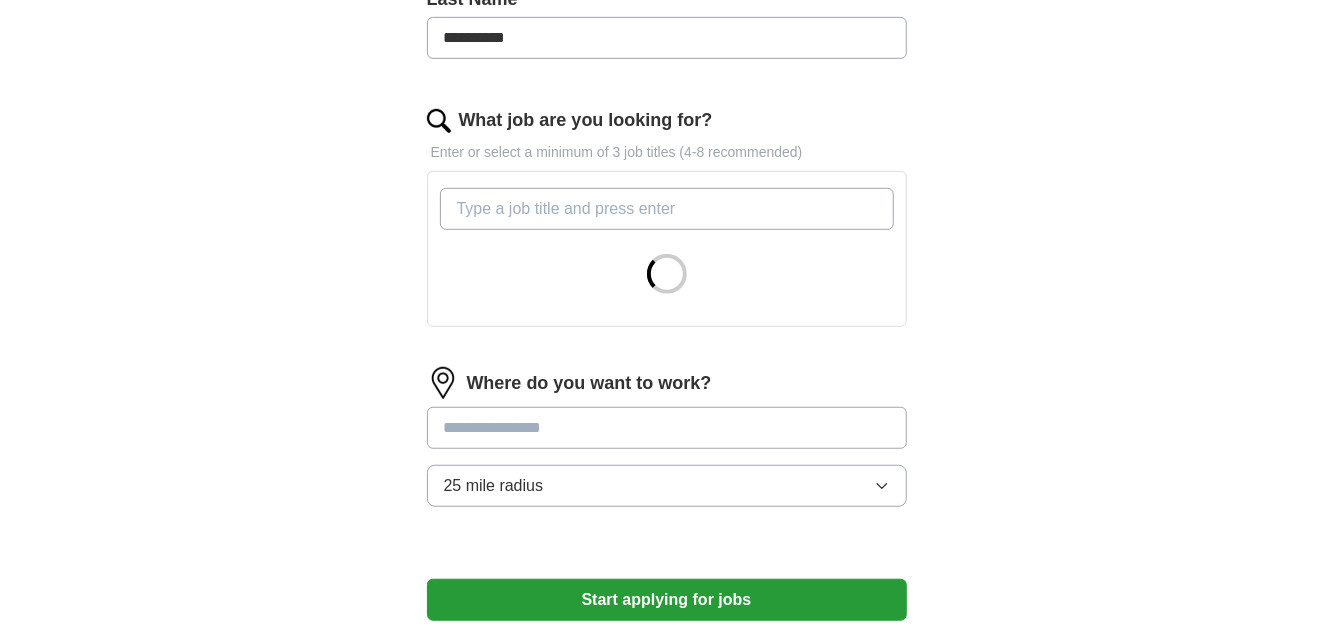 click on "What job are you looking for?" at bounding box center (667, 209) 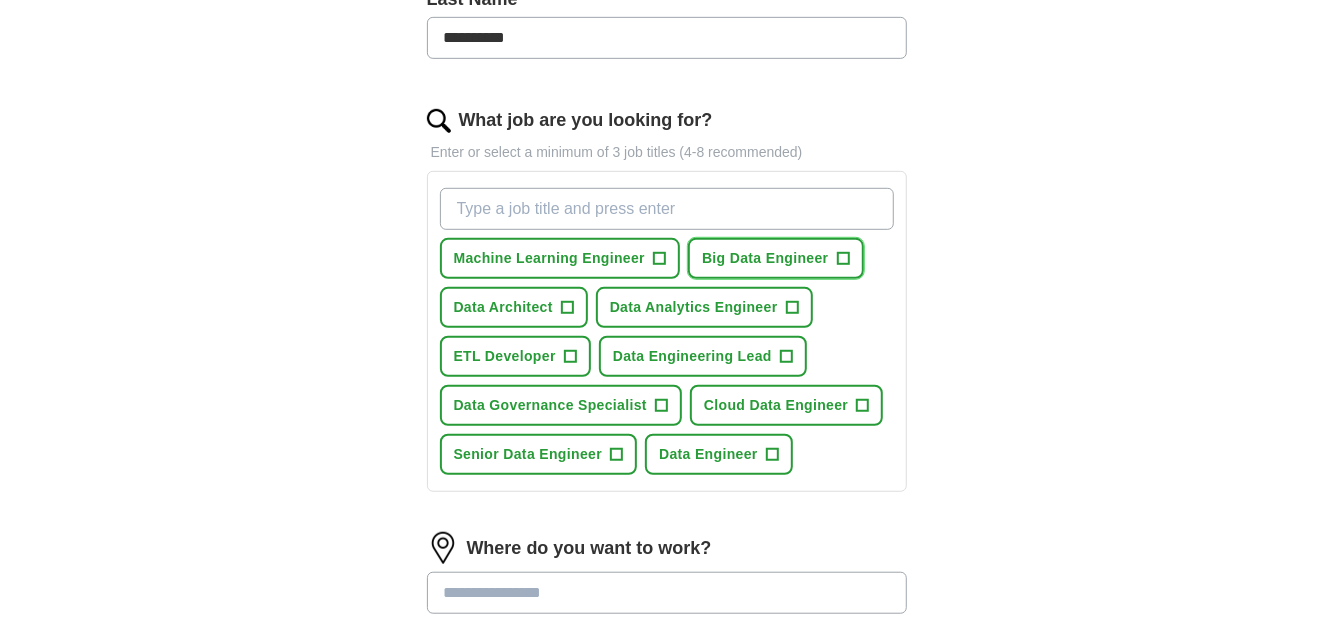 click on "Big Data Engineer" at bounding box center (765, 258) 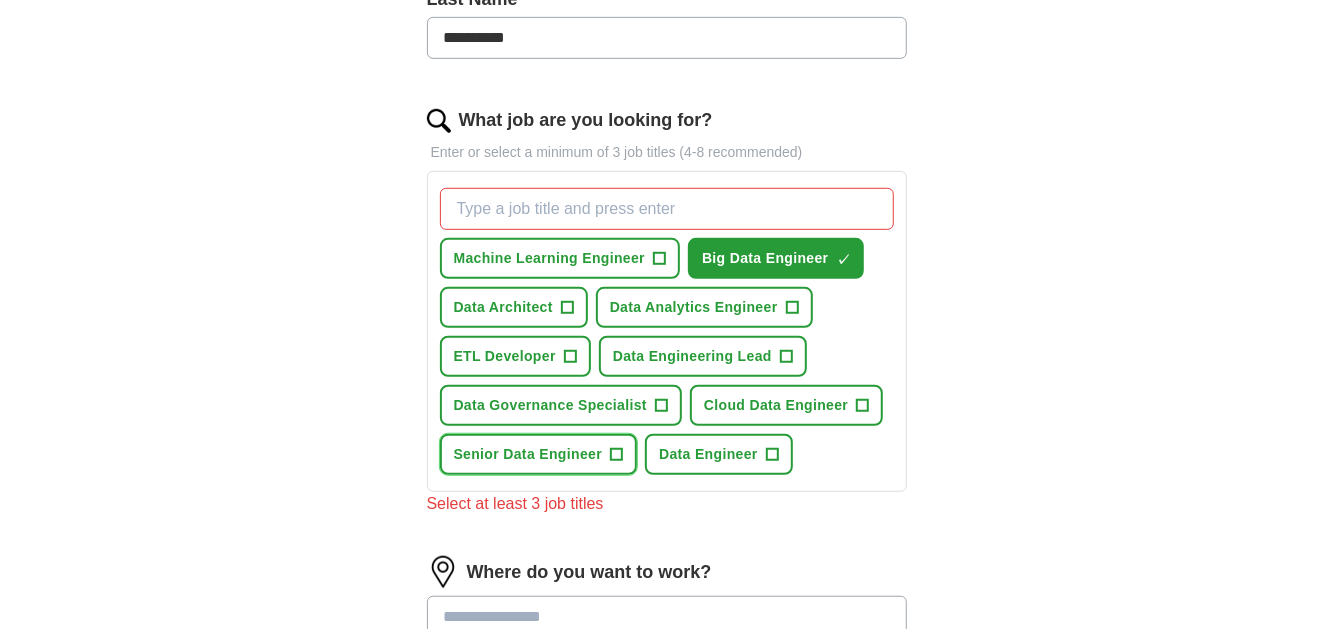 click on "Senior Data Engineer" at bounding box center (528, 454) 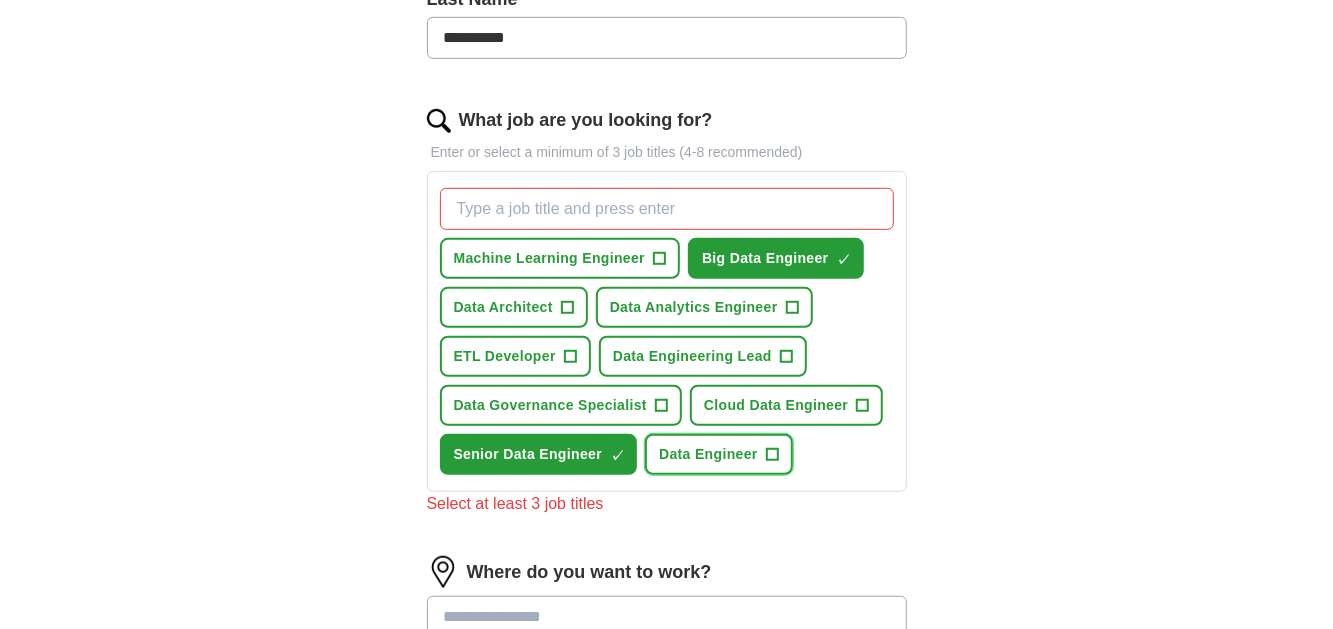 click on "Data Engineer" at bounding box center (708, 454) 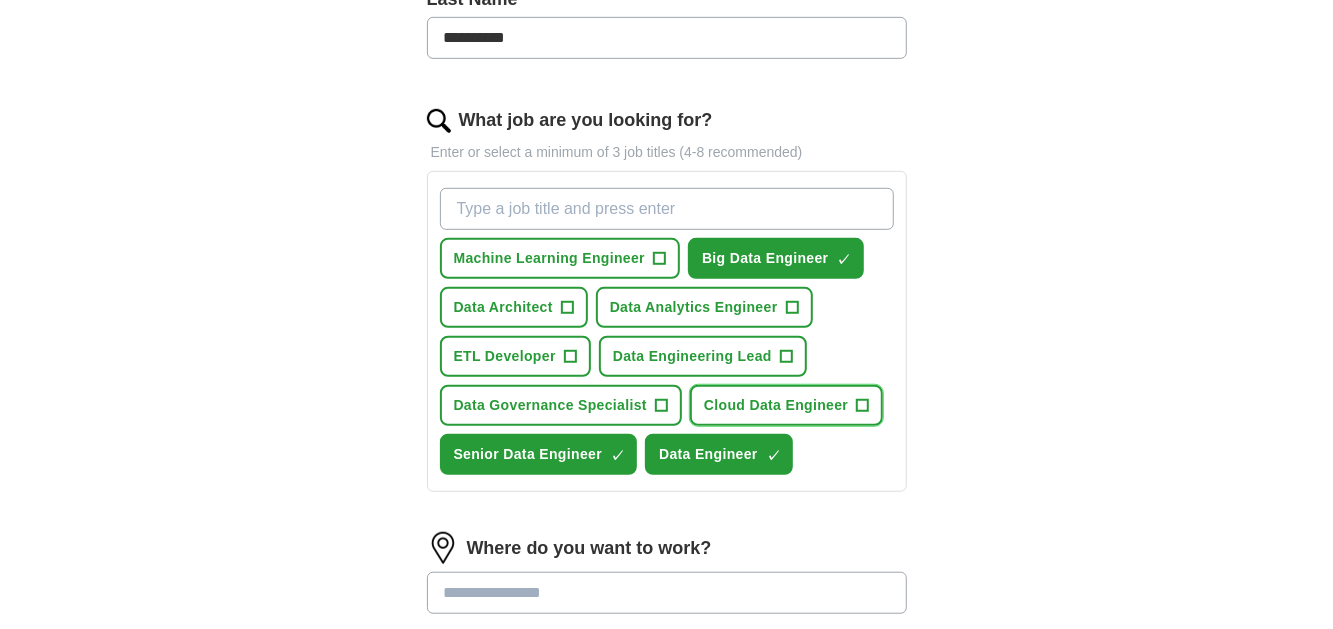 click on "Cloud Data Engineer" at bounding box center (776, 405) 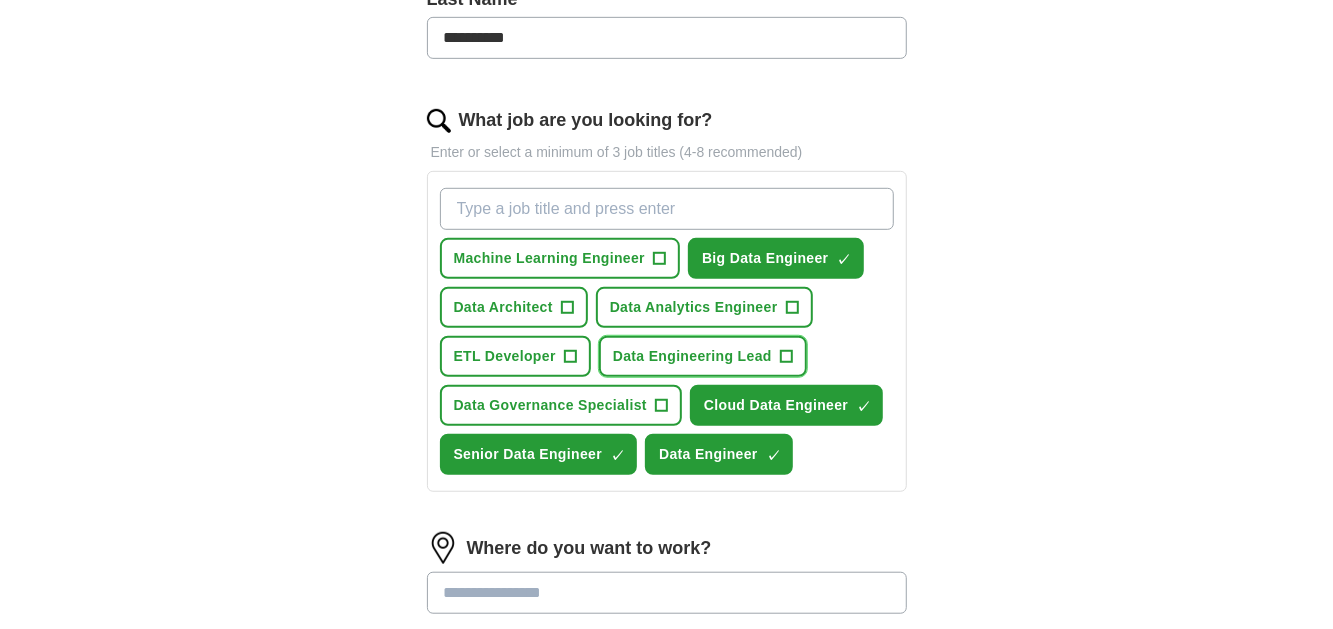 click on "Data Engineering Lead" at bounding box center (692, 356) 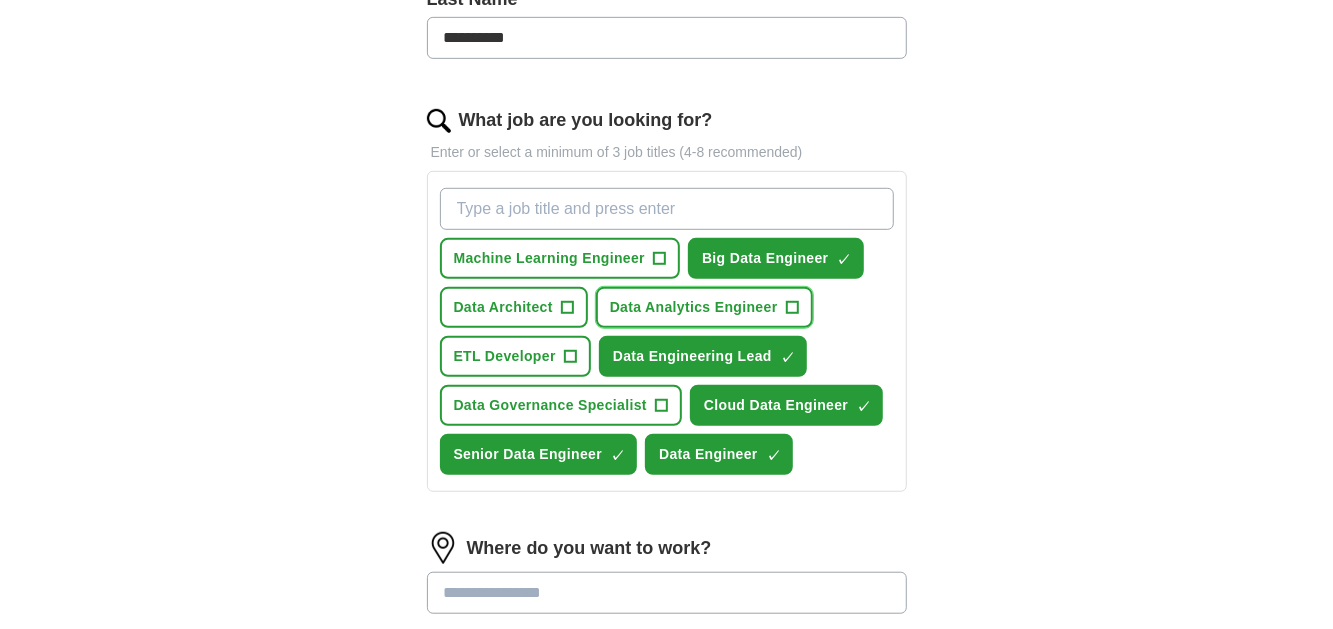 click on "Data Analytics Engineer" at bounding box center [694, 307] 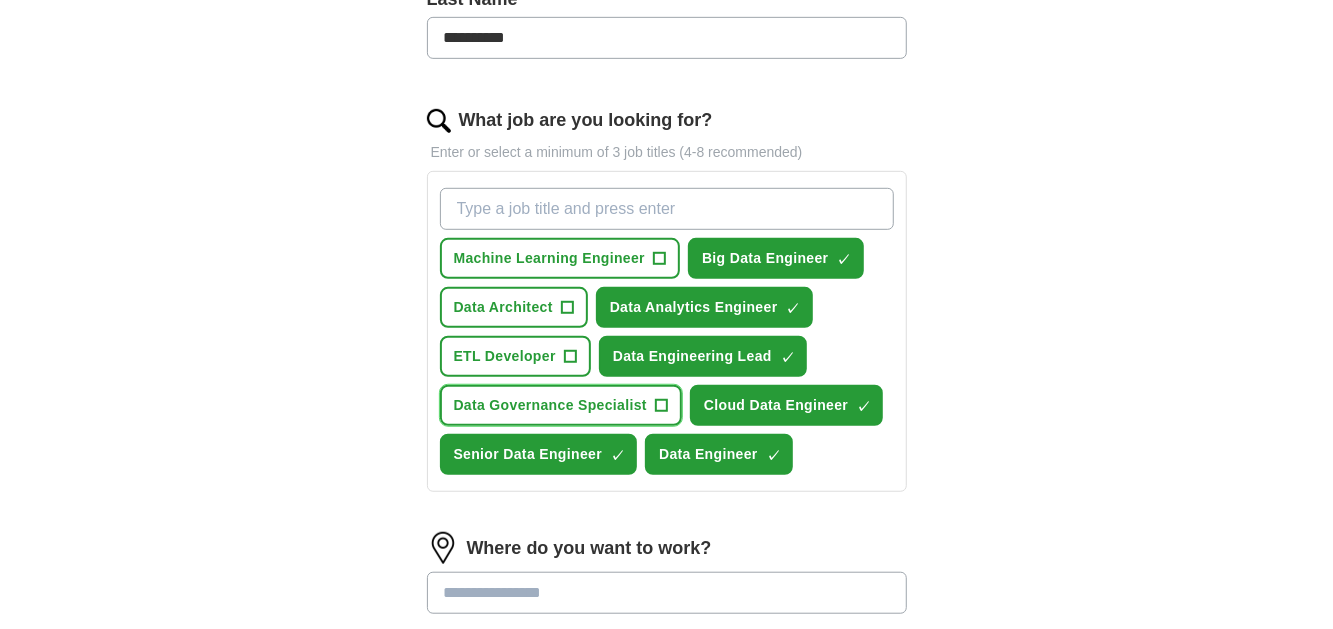 click on "Data Governance Specialist" at bounding box center [551, 405] 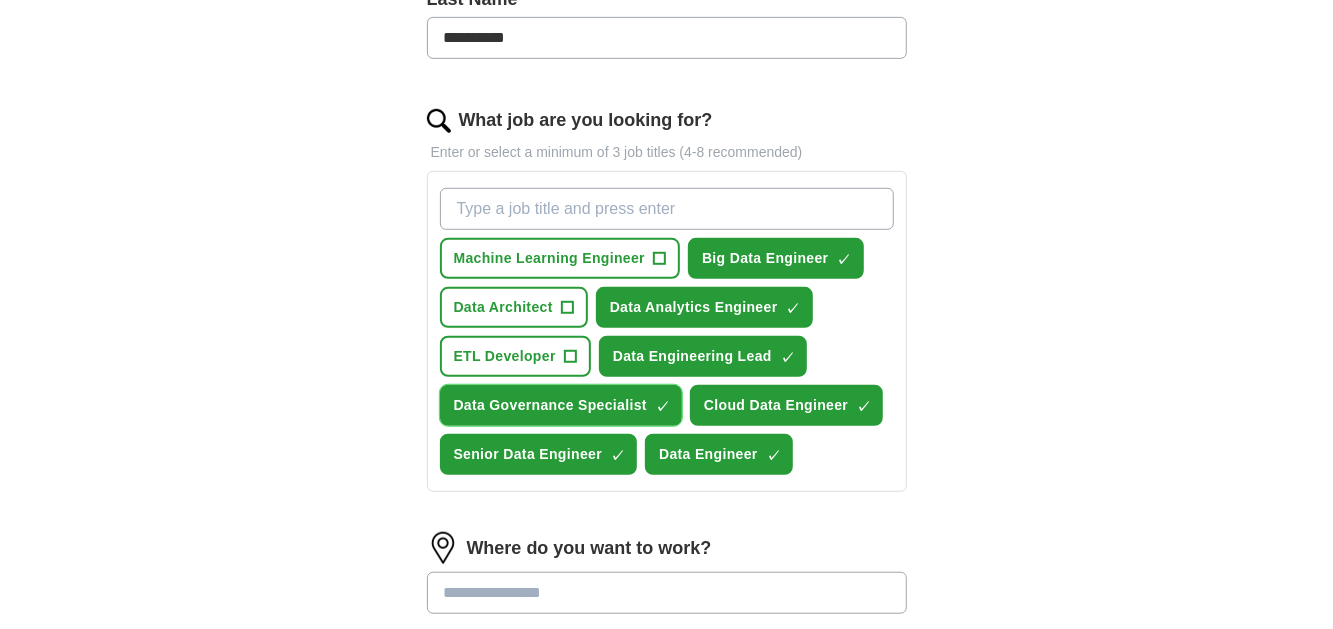 click on "Data Governance Specialist" at bounding box center [551, 405] 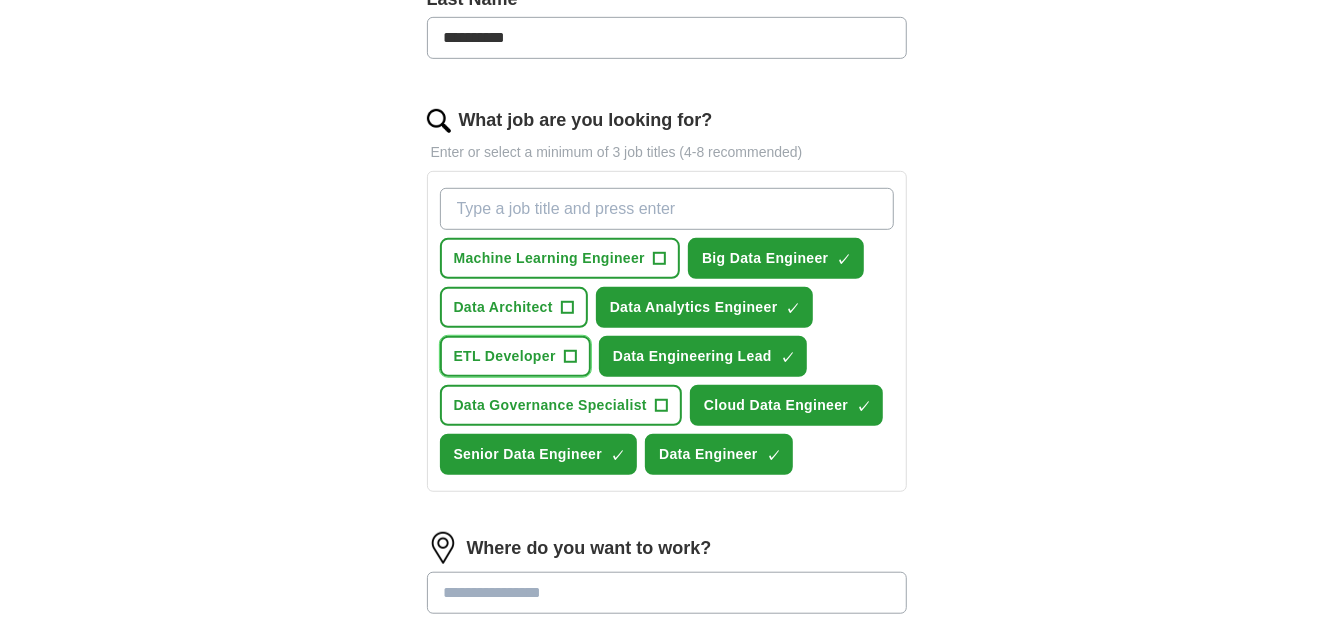 click on "ETL Developer" at bounding box center [505, 356] 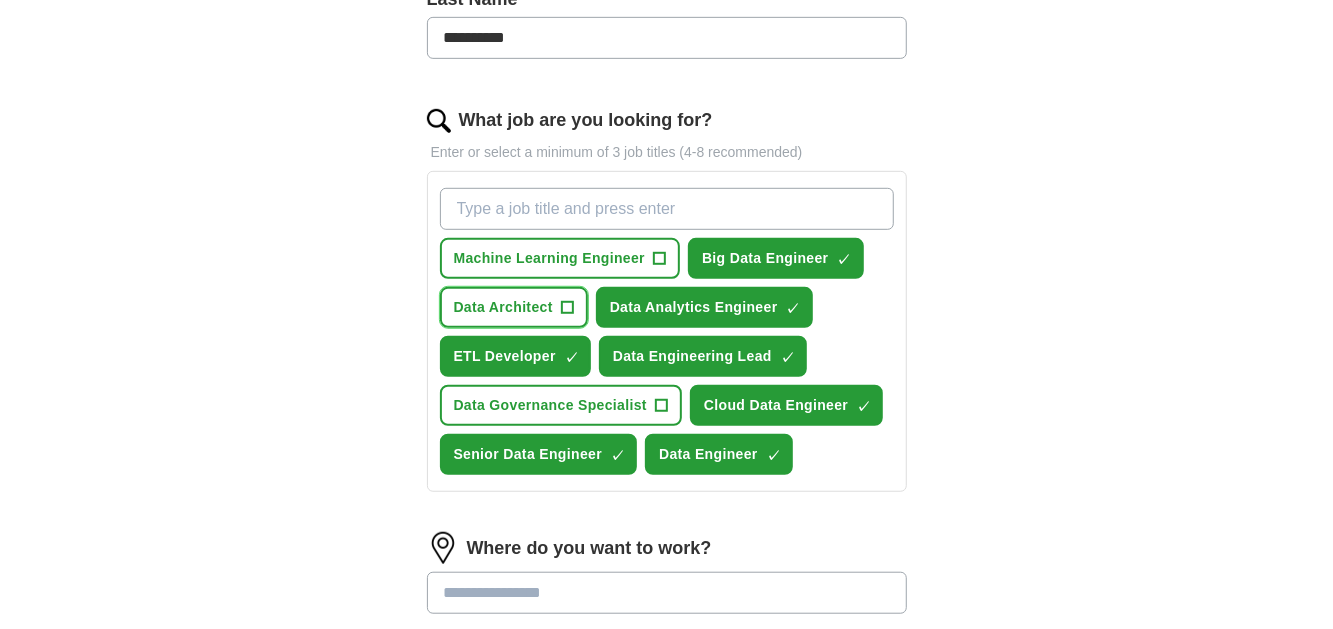 click on "Data Architect" at bounding box center (503, 307) 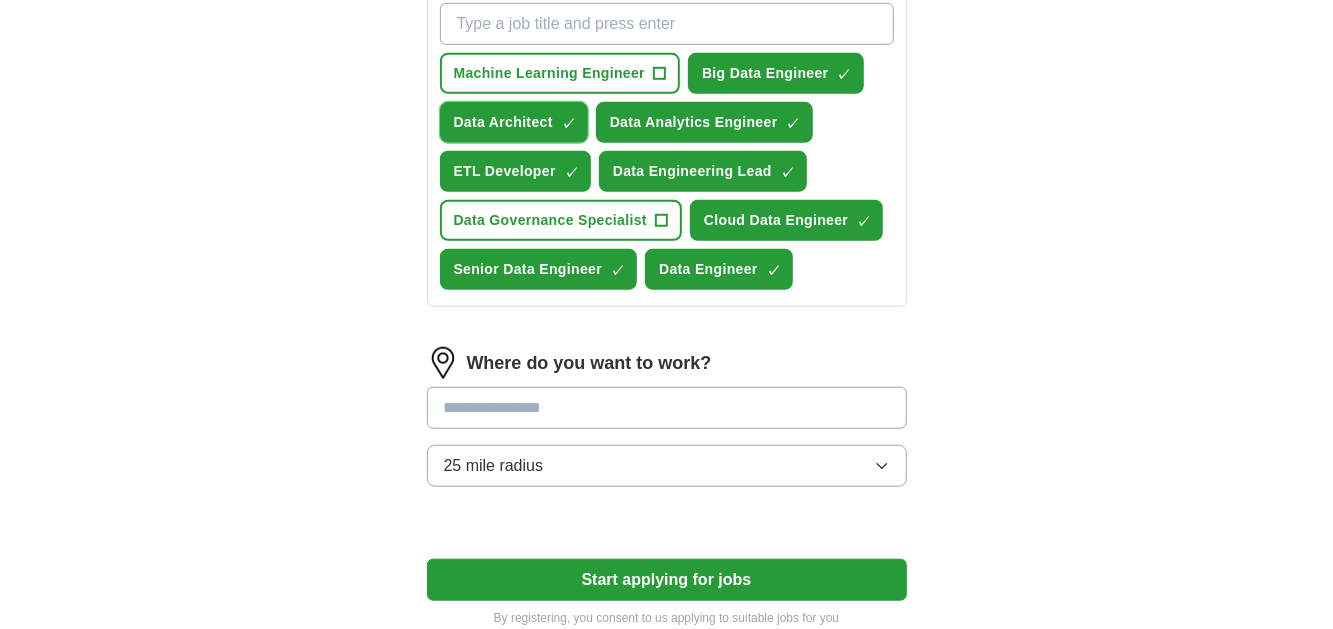 scroll, scrollTop: 800, scrollLeft: 0, axis: vertical 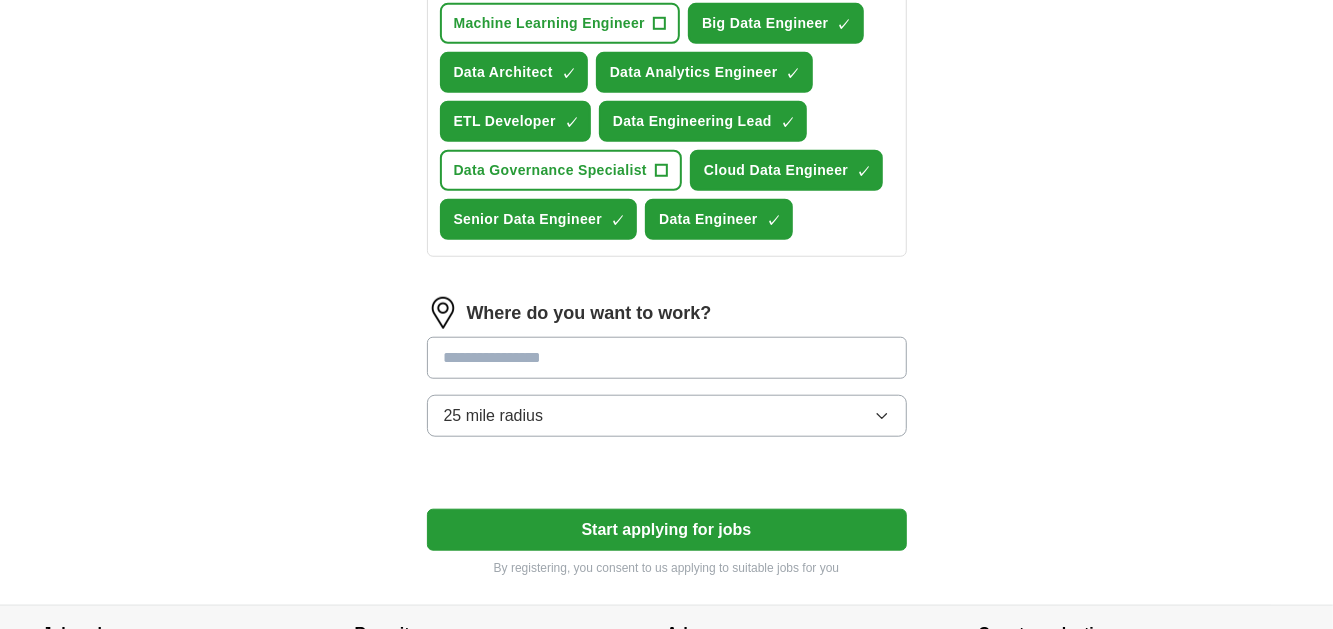 click at bounding box center [667, 358] 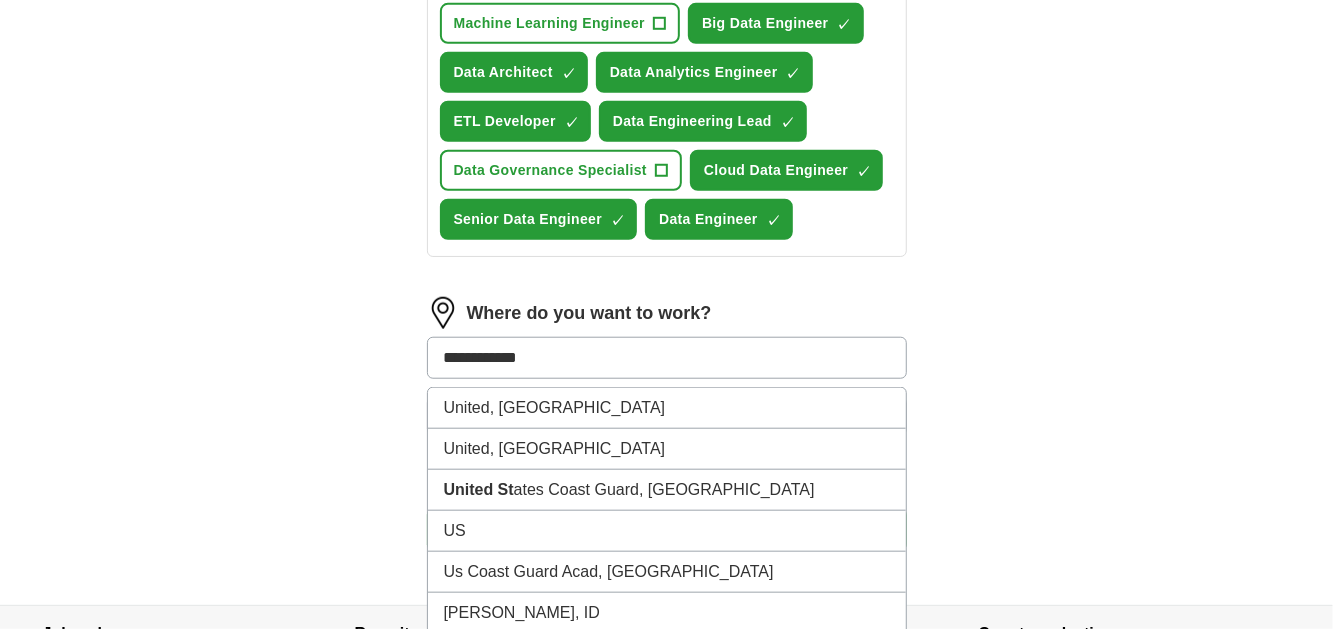 type on "**********" 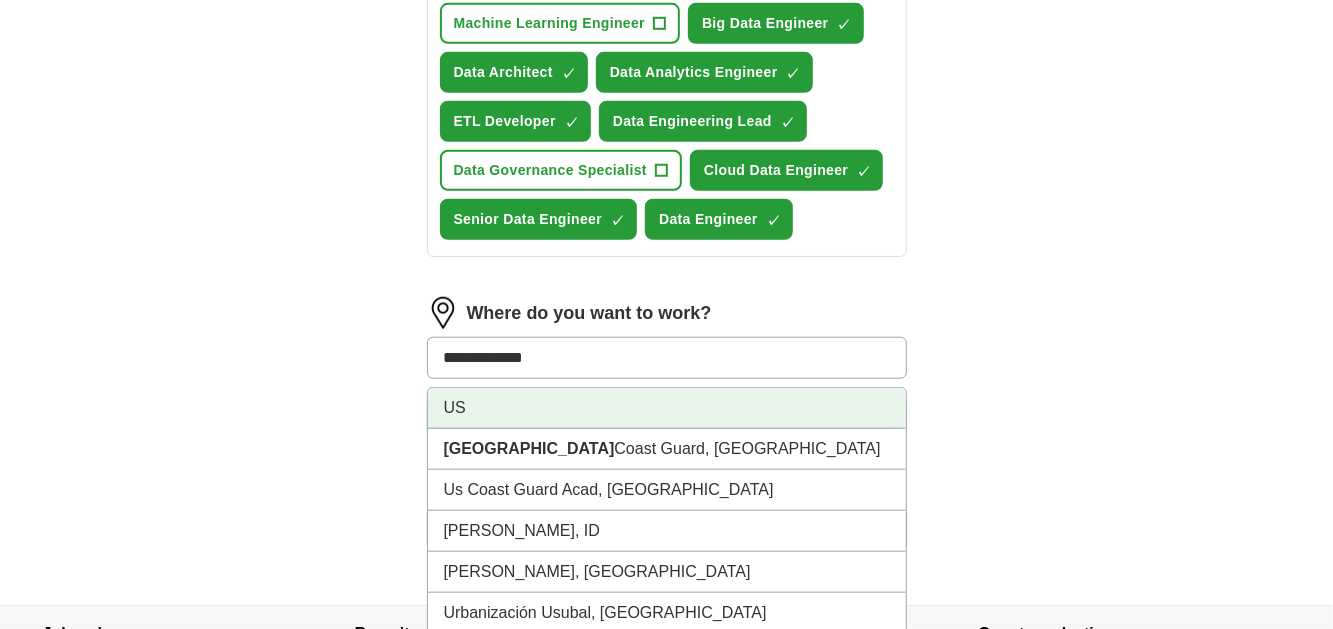 click on "US" at bounding box center [667, 408] 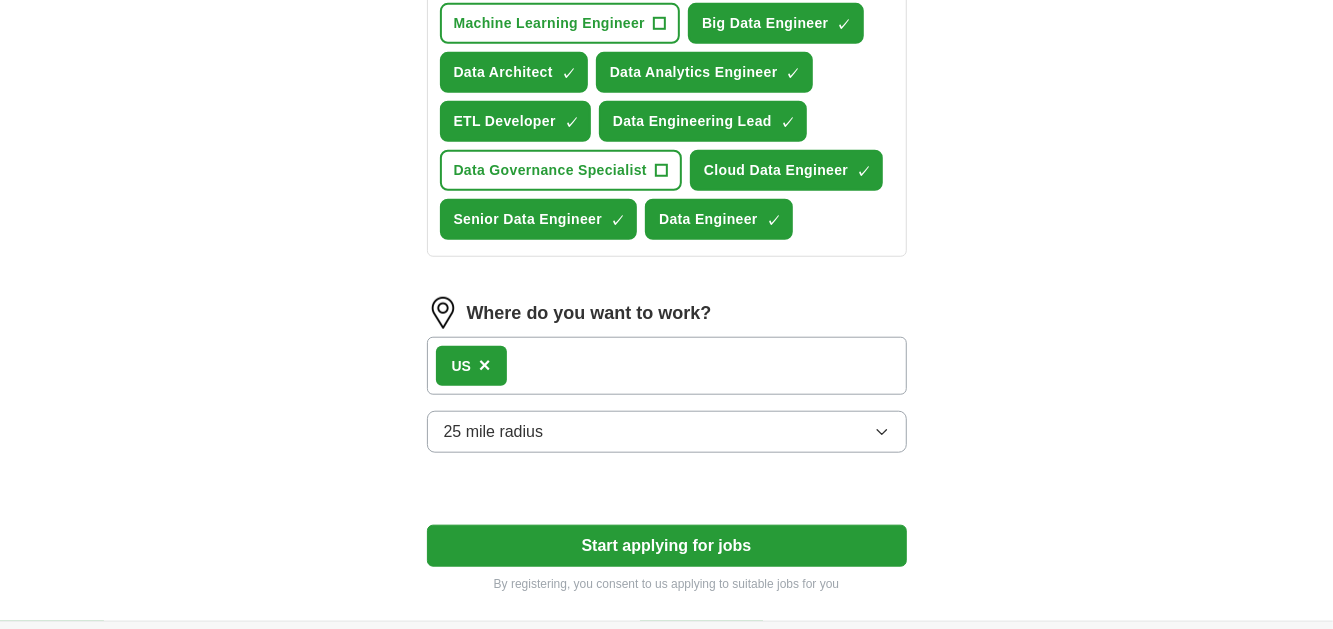 click on "US ×" at bounding box center [667, 366] 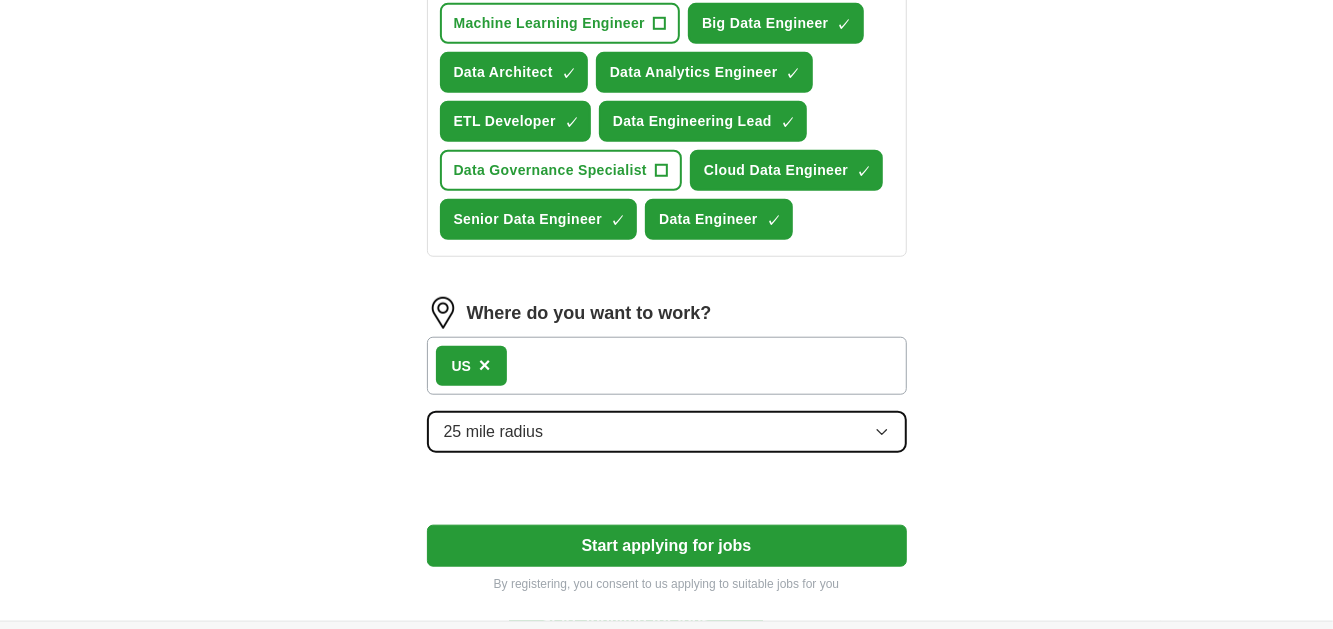 click on "25 mile radius" at bounding box center [667, 432] 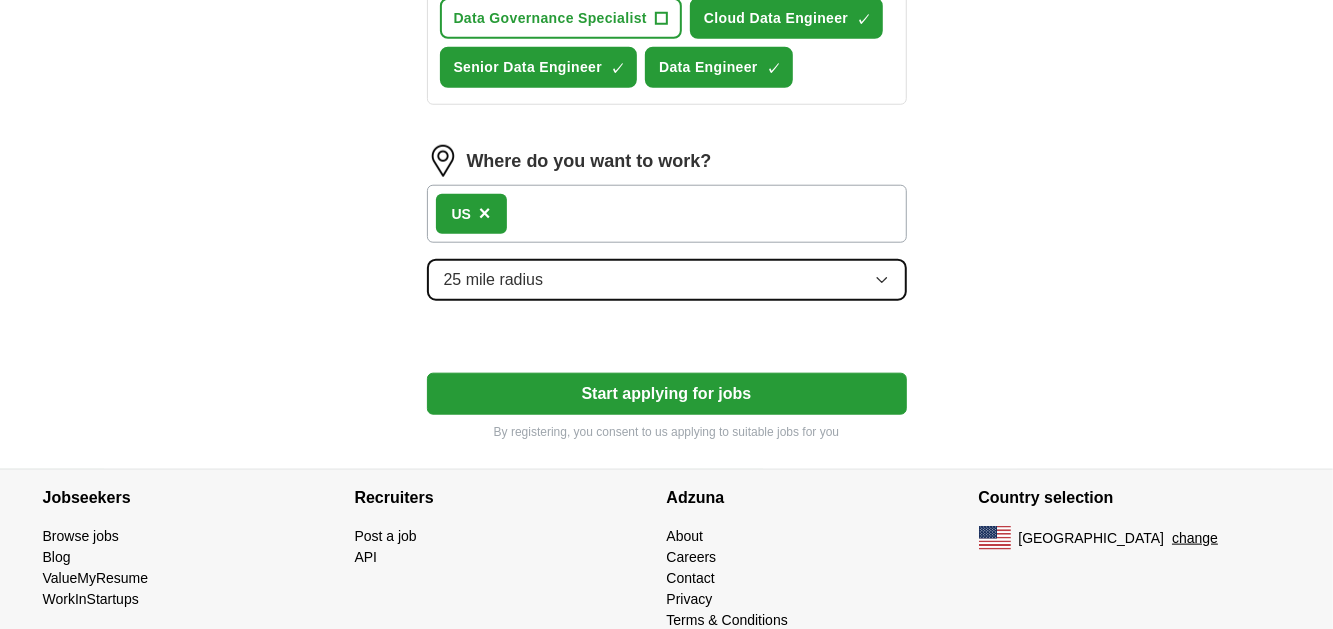 scroll, scrollTop: 981, scrollLeft: 0, axis: vertical 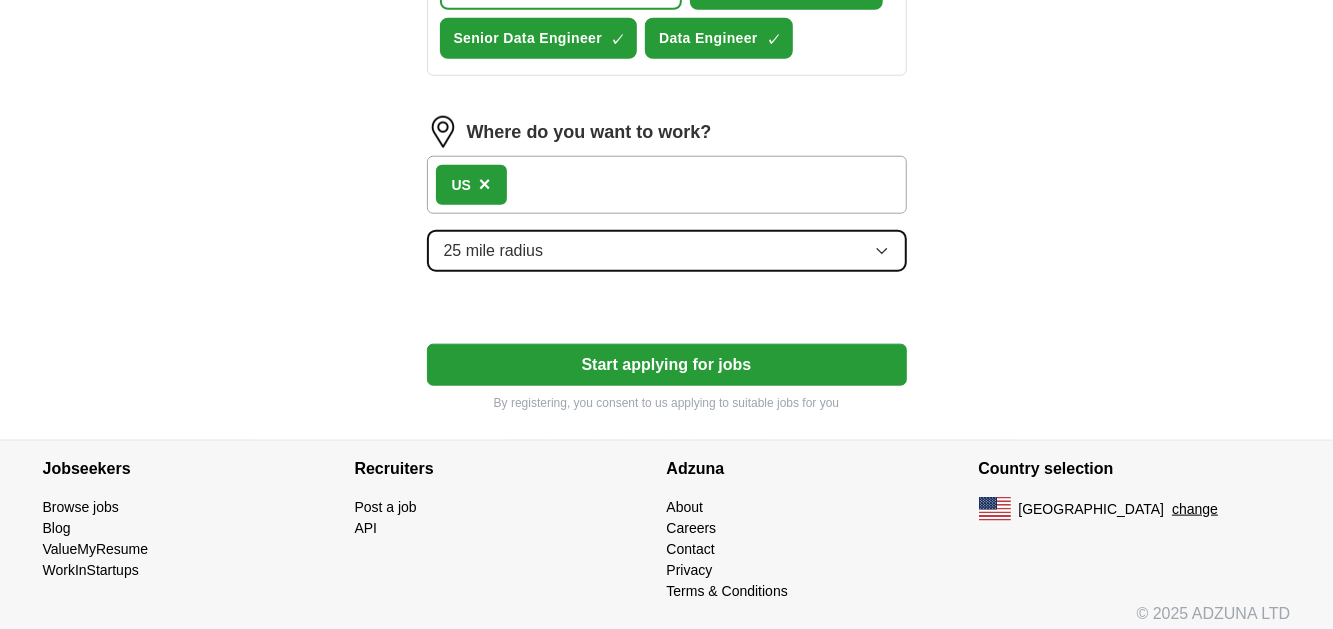 click on "25 mile radius" at bounding box center (667, 251) 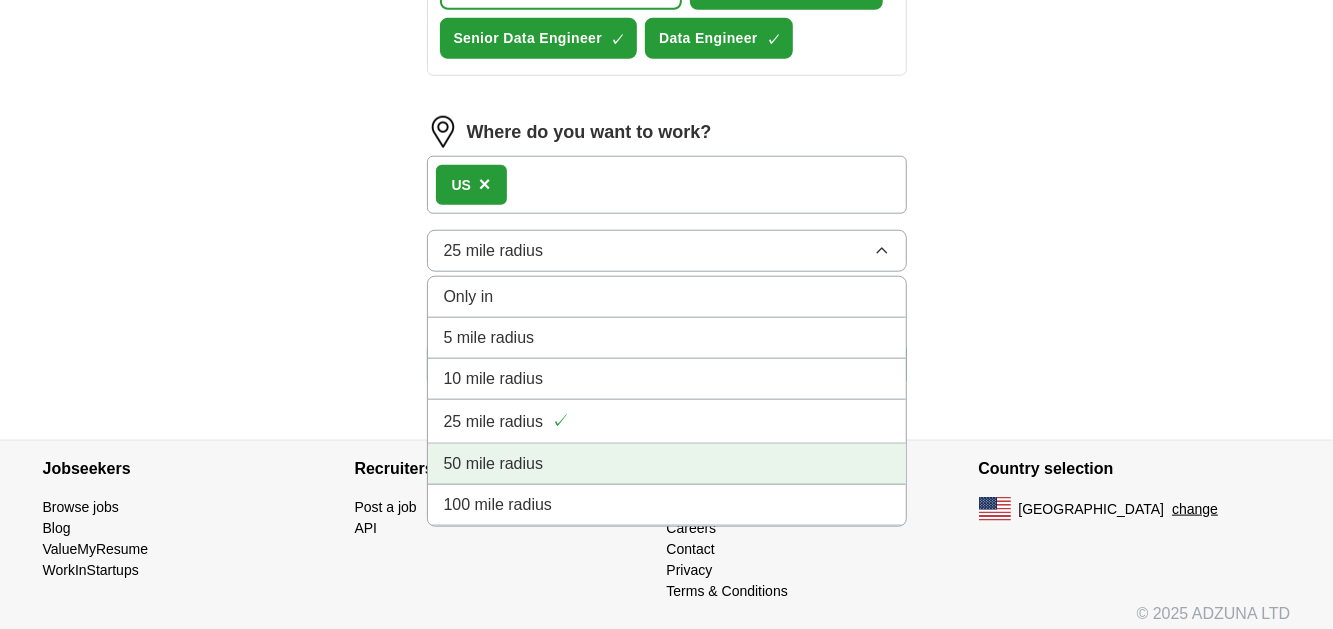 click on "50 mile radius" at bounding box center [667, 464] 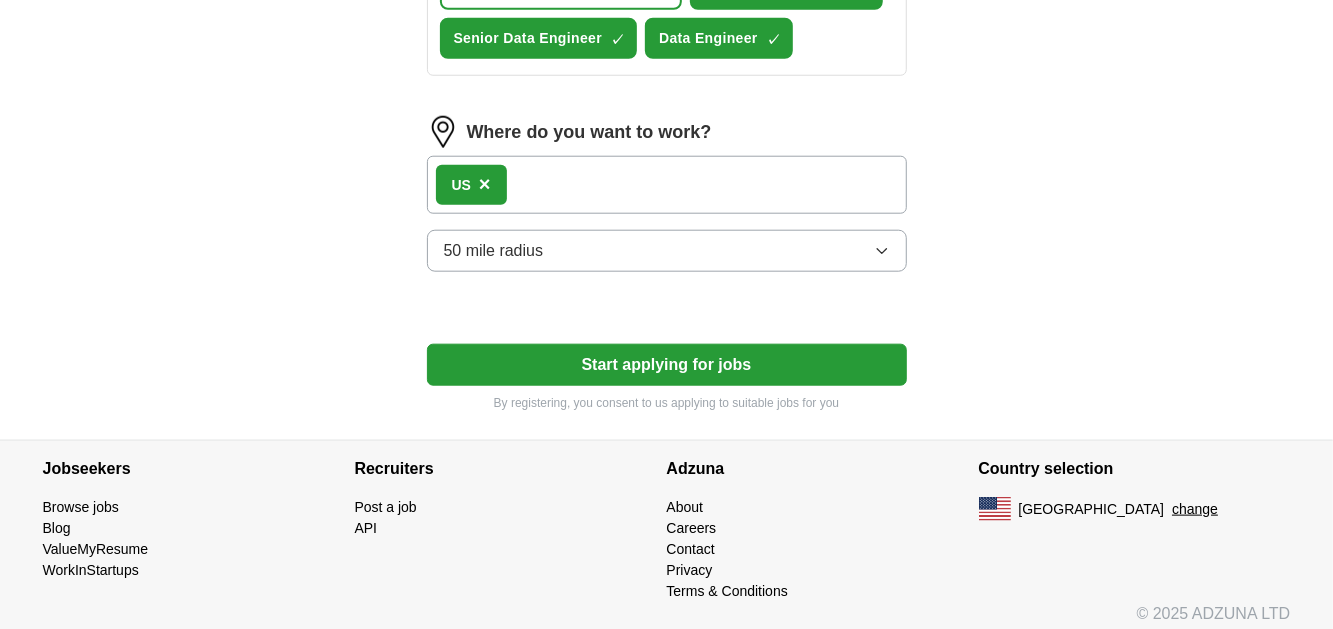 click on "US ×" at bounding box center [667, 185] 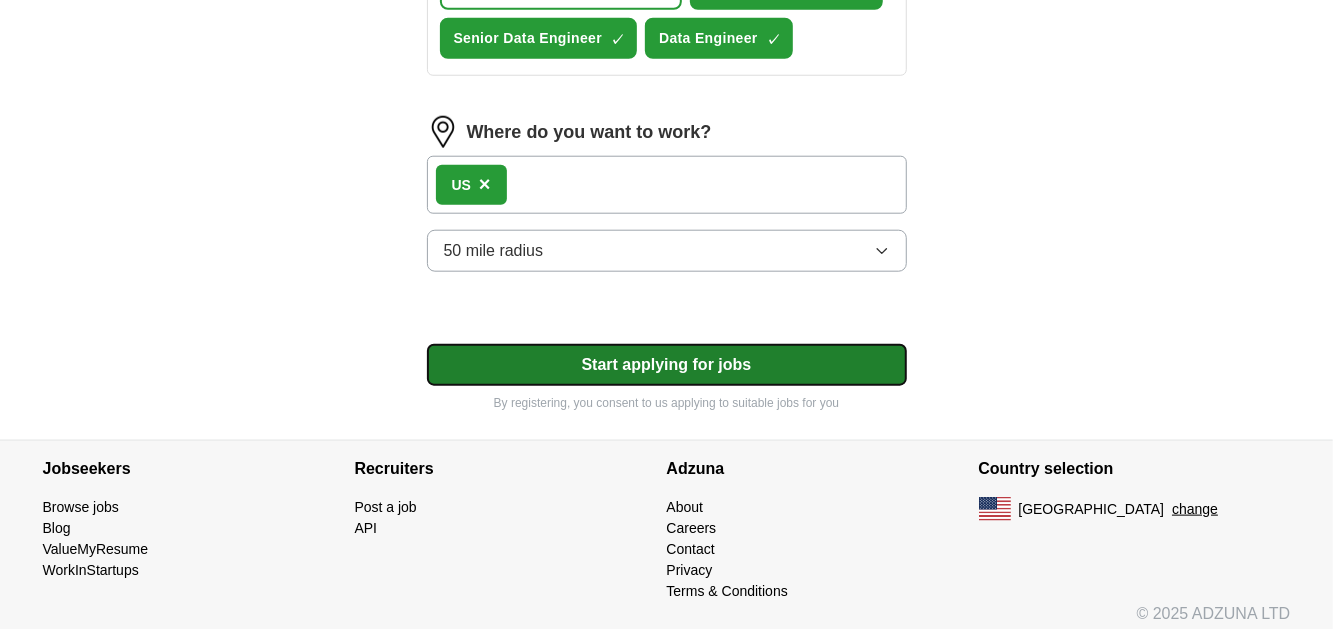 click on "Start applying for jobs" at bounding box center [667, 365] 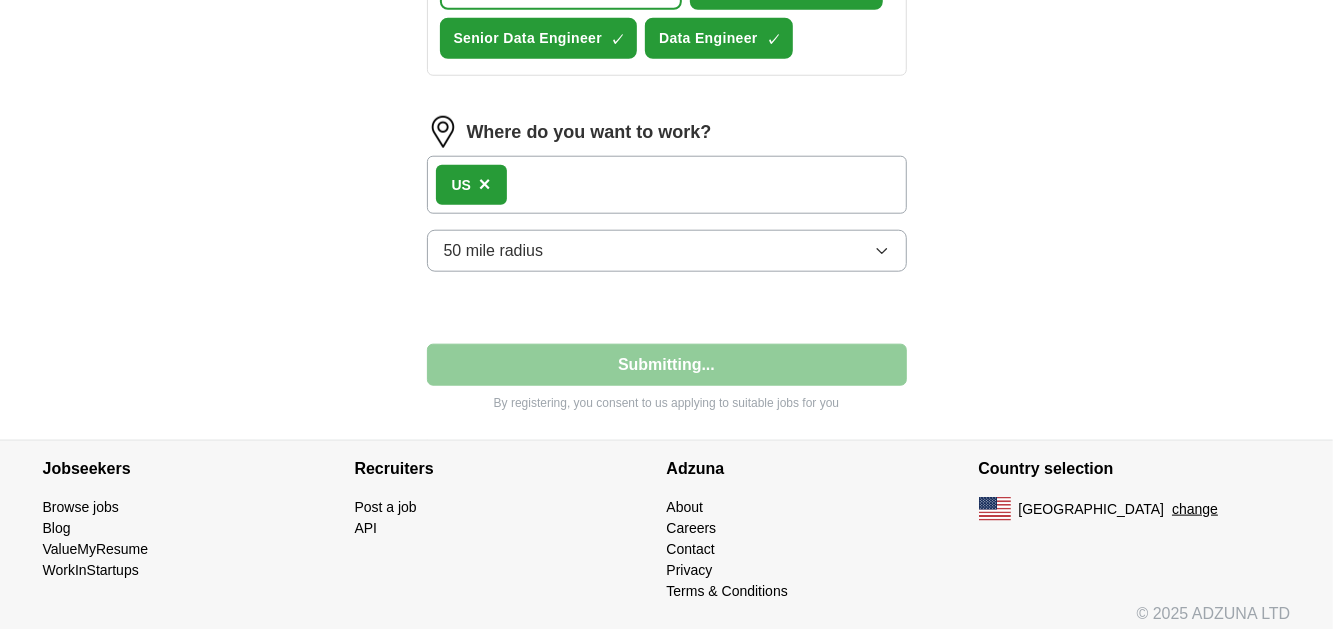 scroll, scrollTop: 0, scrollLeft: 0, axis: both 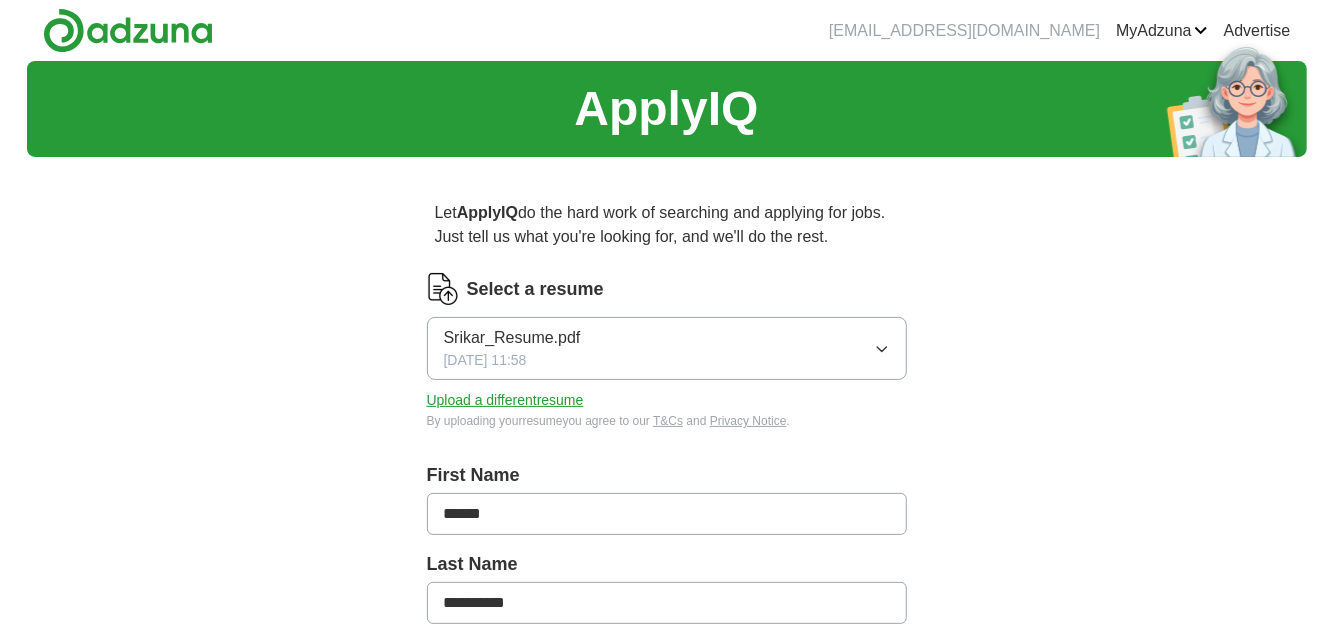 select on "**" 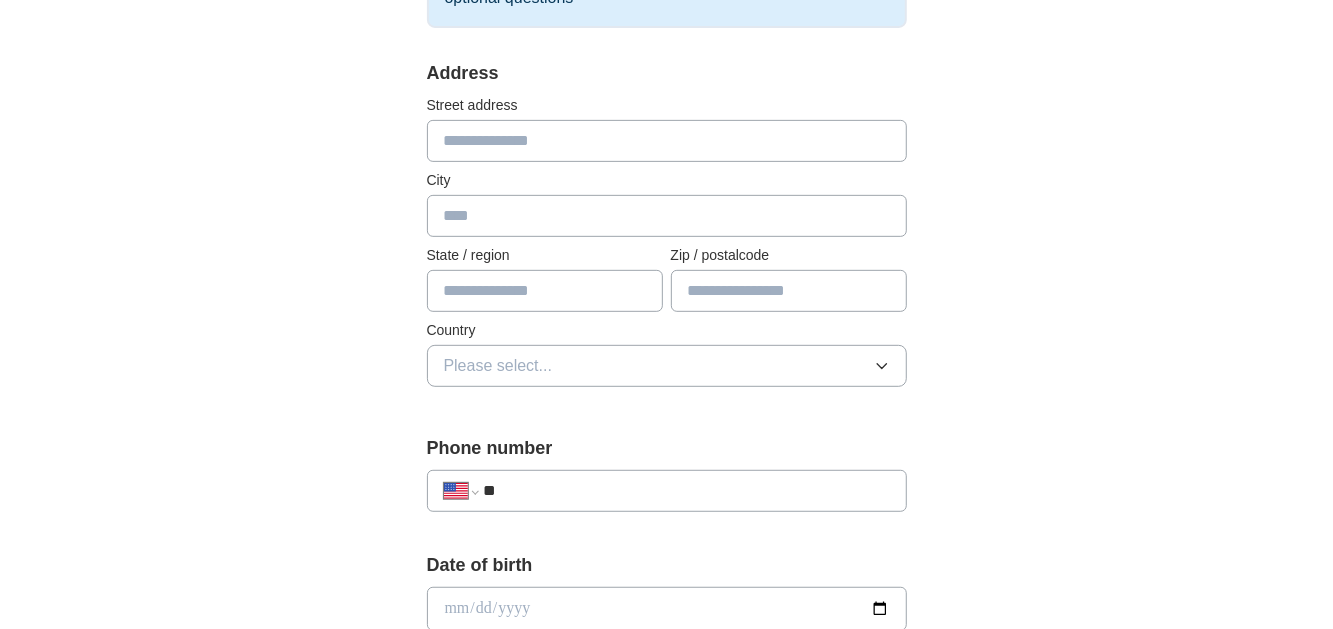 scroll, scrollTop: 401, scrollLeft: 0, axis: vertical 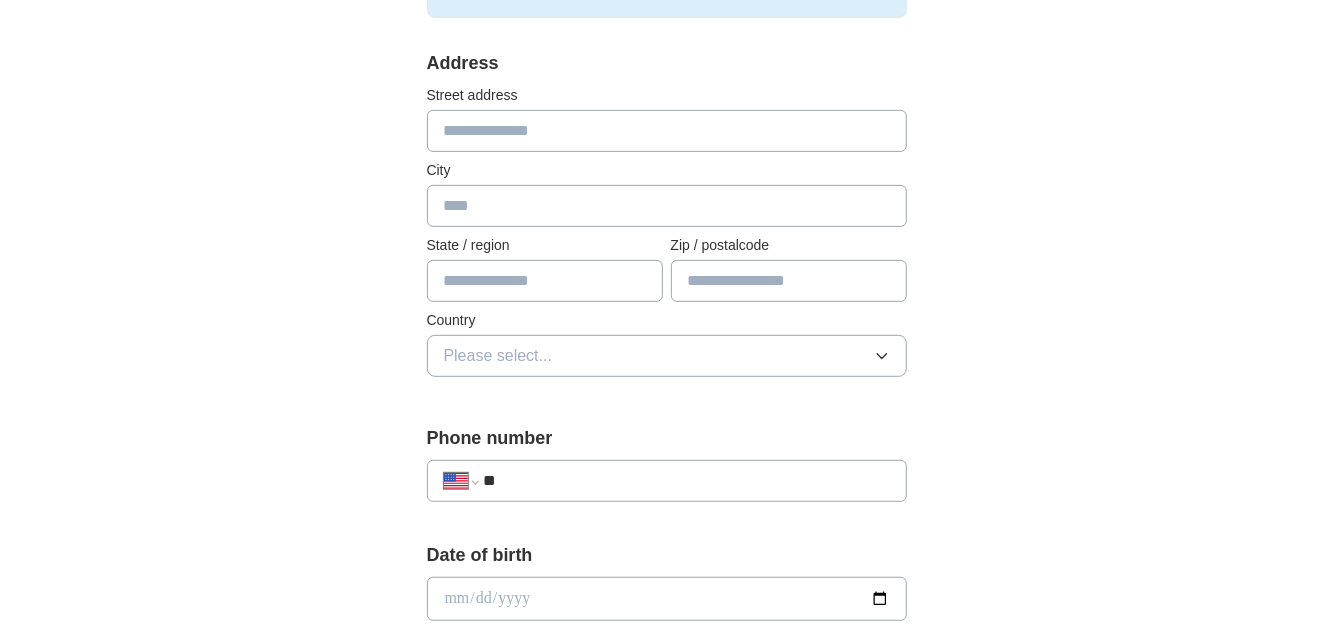 click at bounding box center [667, 131] 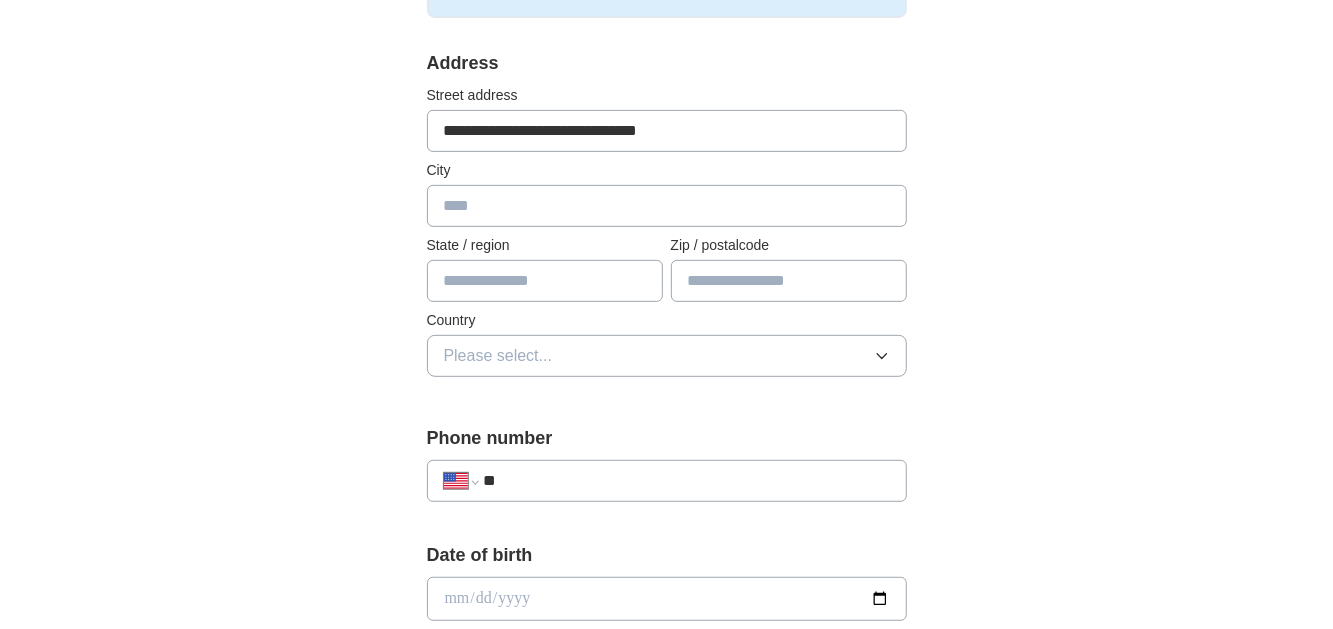 type on "*********" 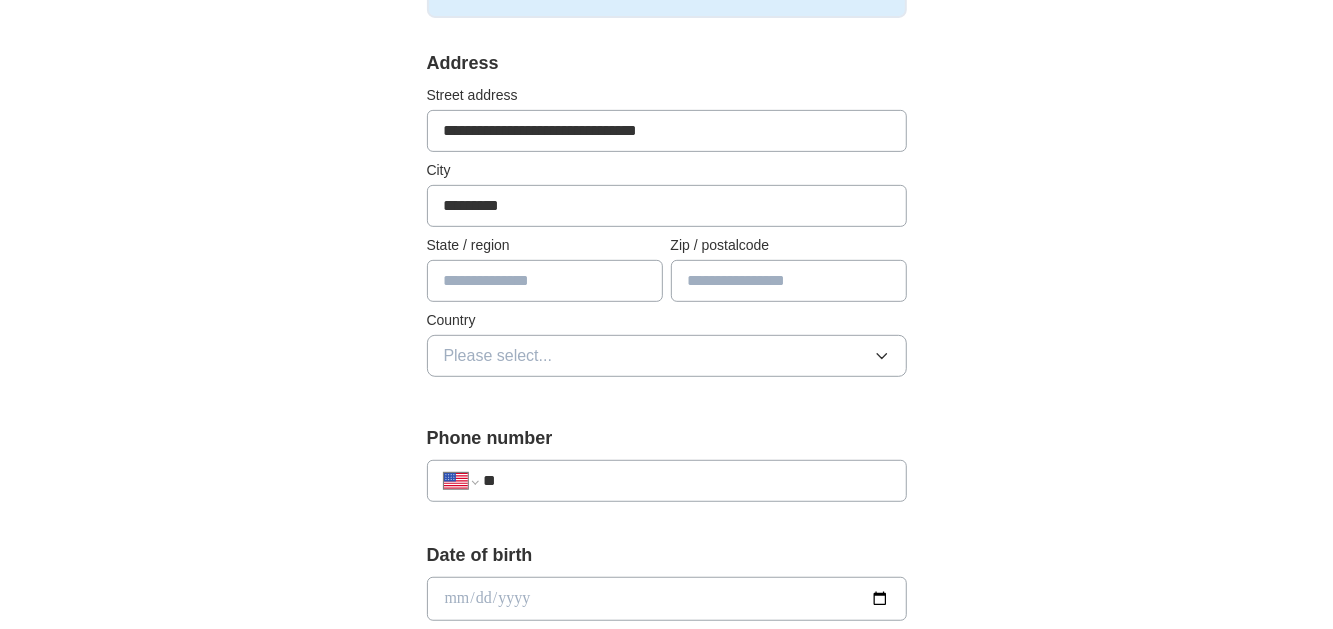 type on "**" 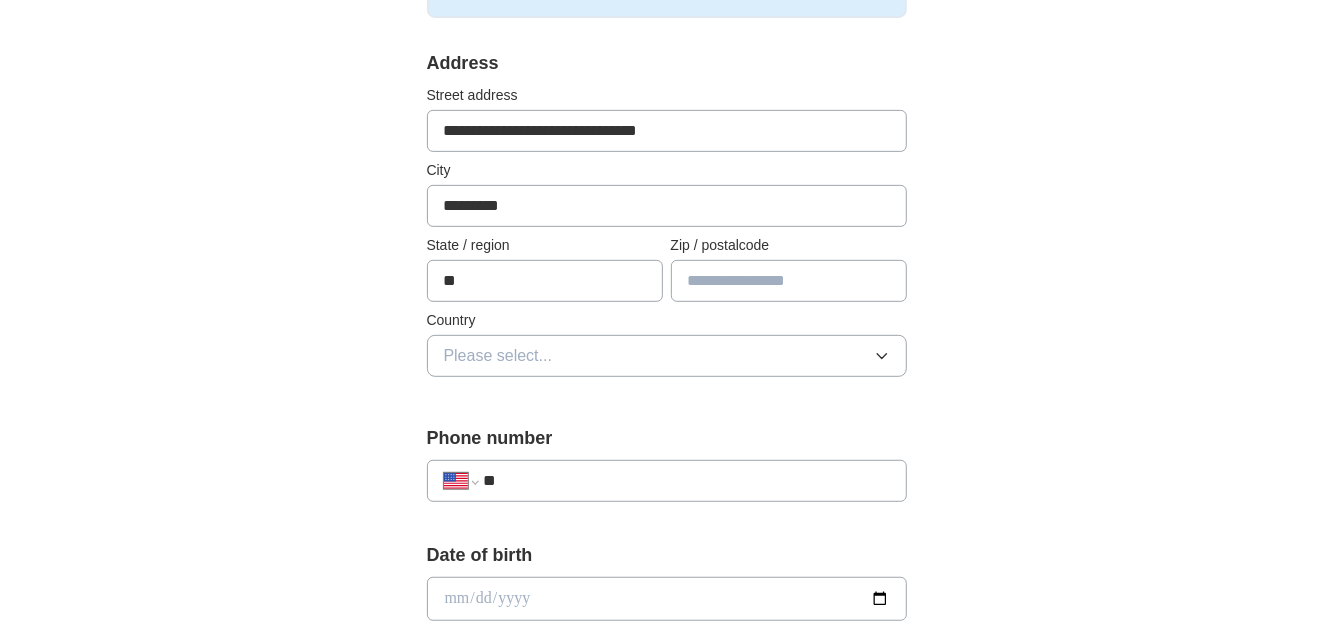 type on "*****" 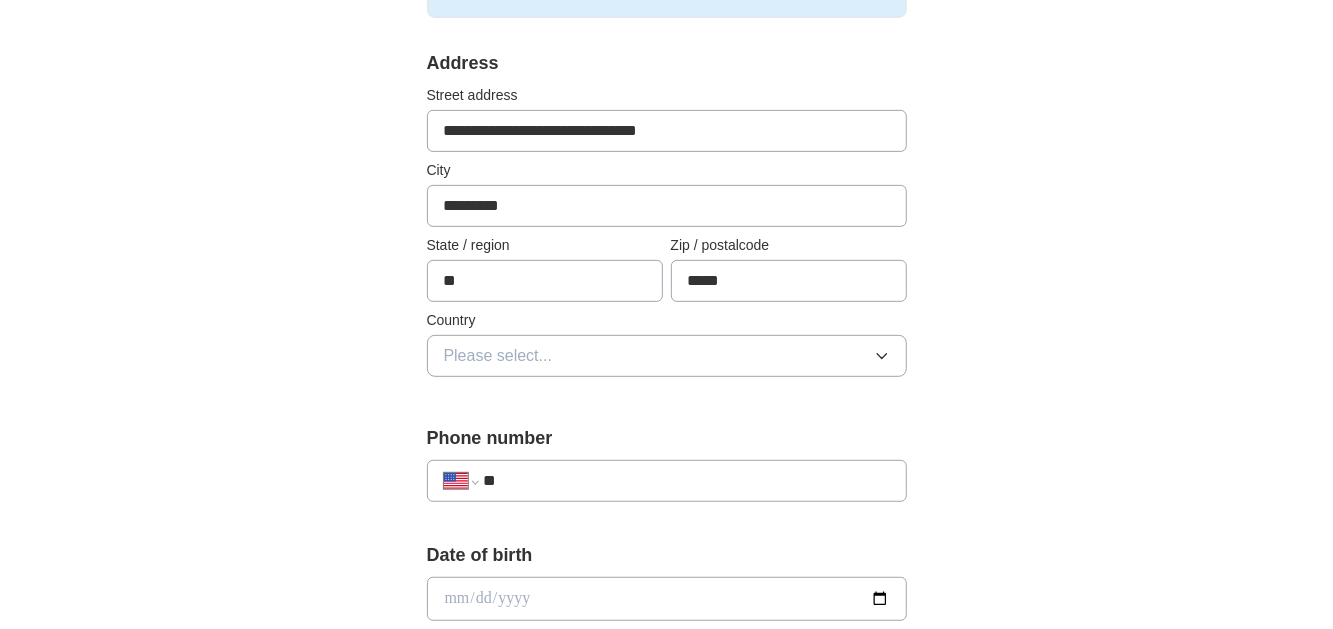 click on "Country Please select..." at bounding box center [667, 343] 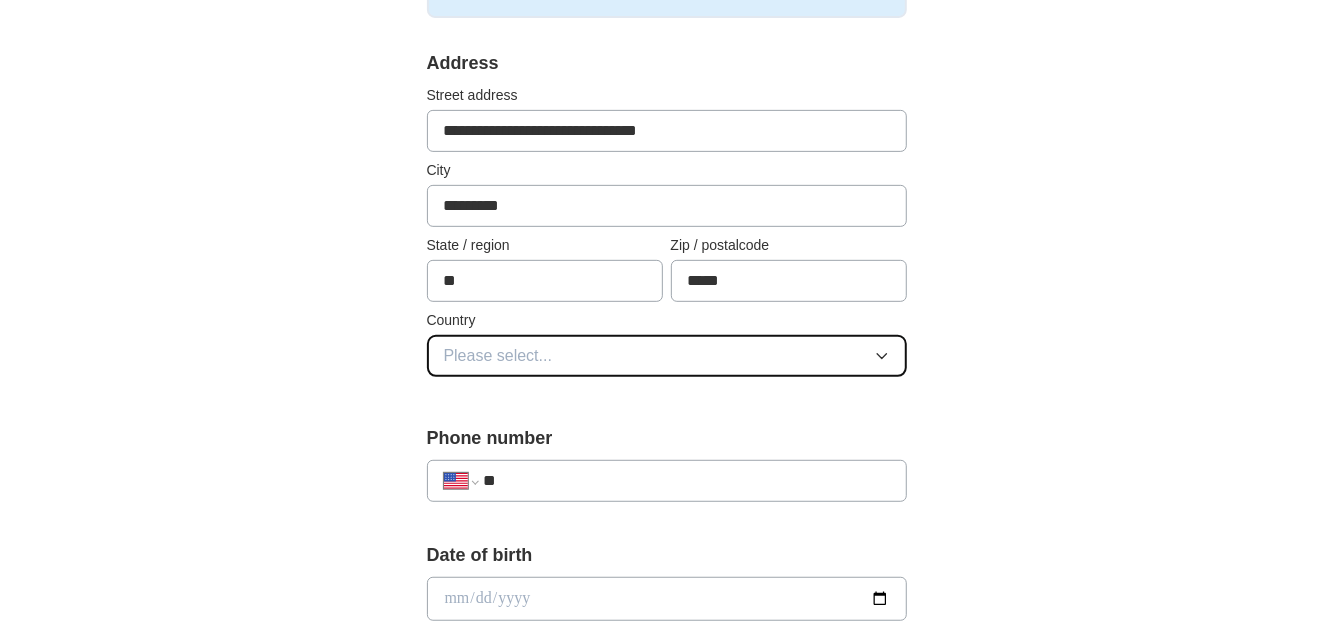 click on "Please select..." at bounding box center (667, 356) 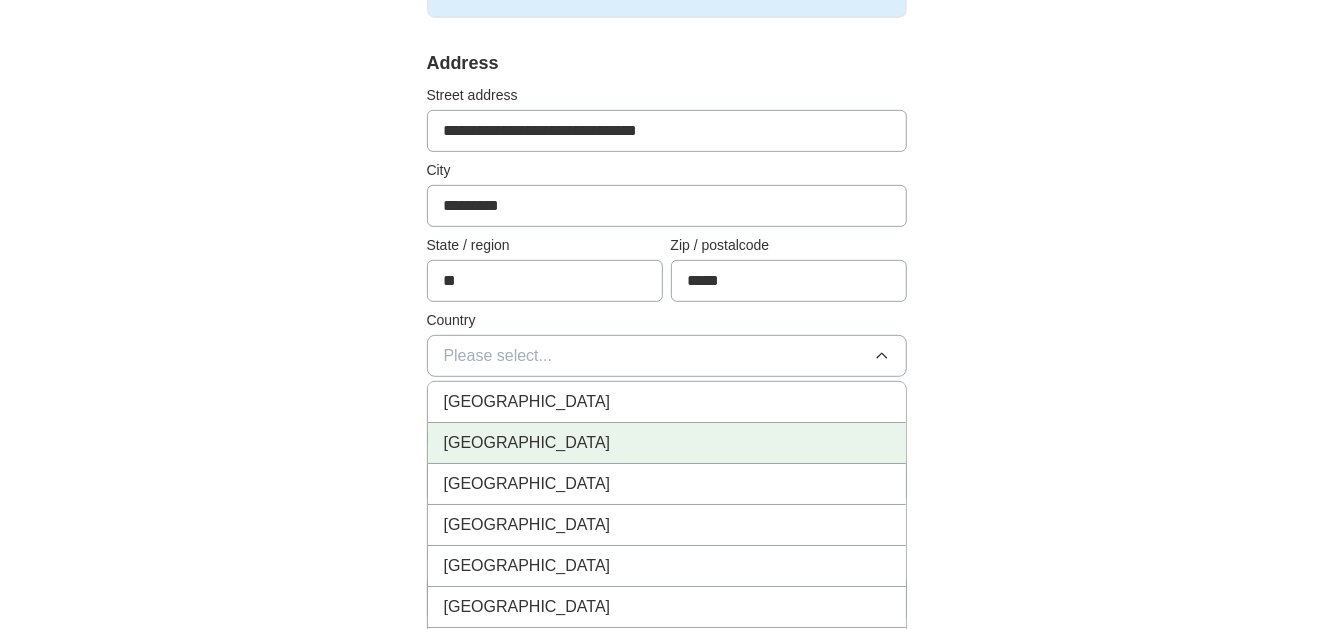 click on "[GEOGRAPHIC_DATA]" at bounding box center [527, 443] 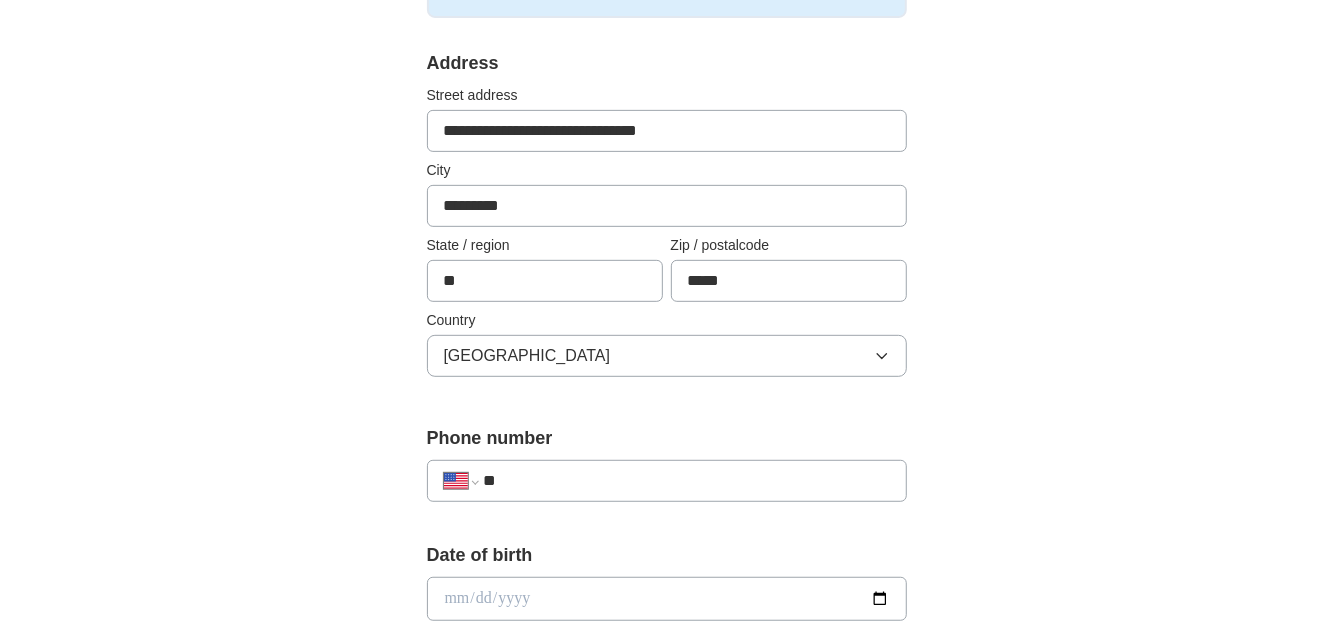 click on "**" at bounding box center [686, 481] 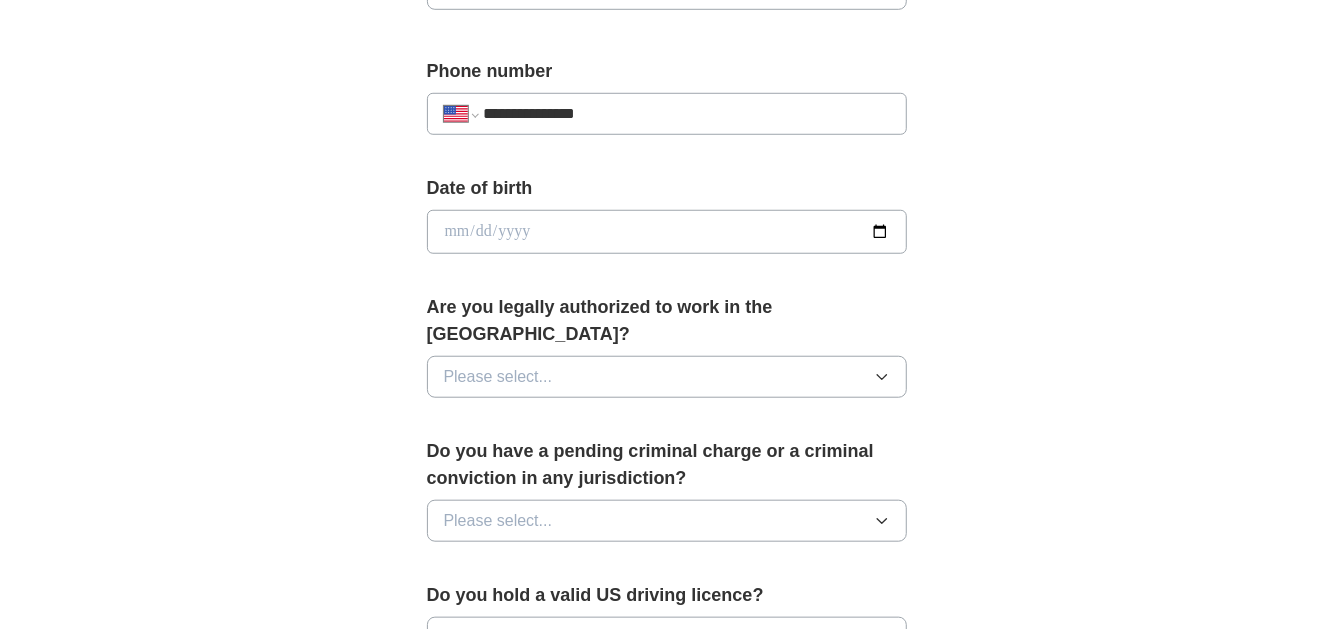 scroll, scrollTop: 773, scrollLeft: 0, axis: vertical 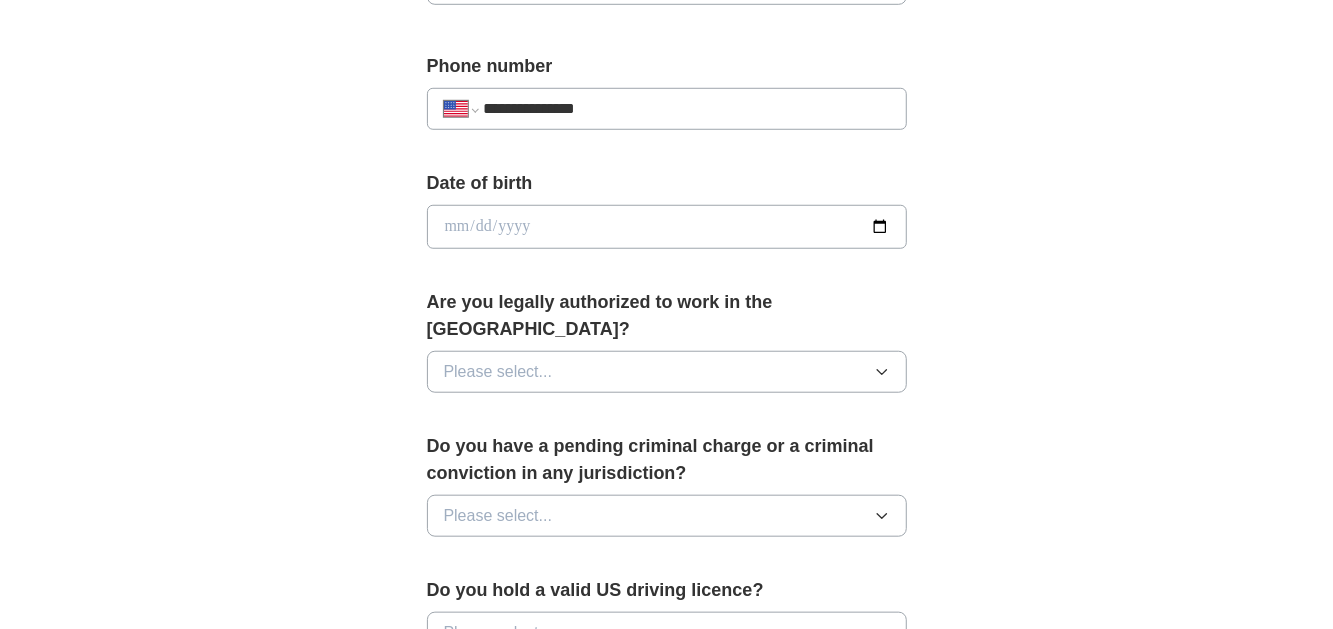 type on "**********" 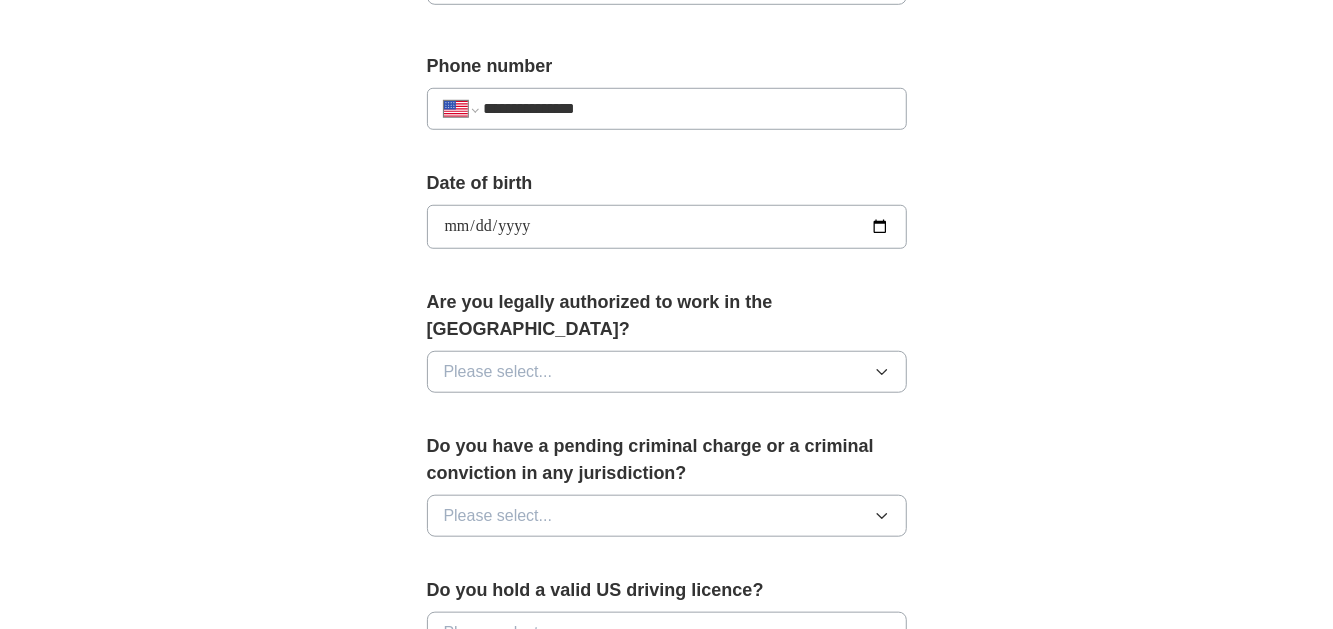 click on "**********" at bounding box center (667, 252) 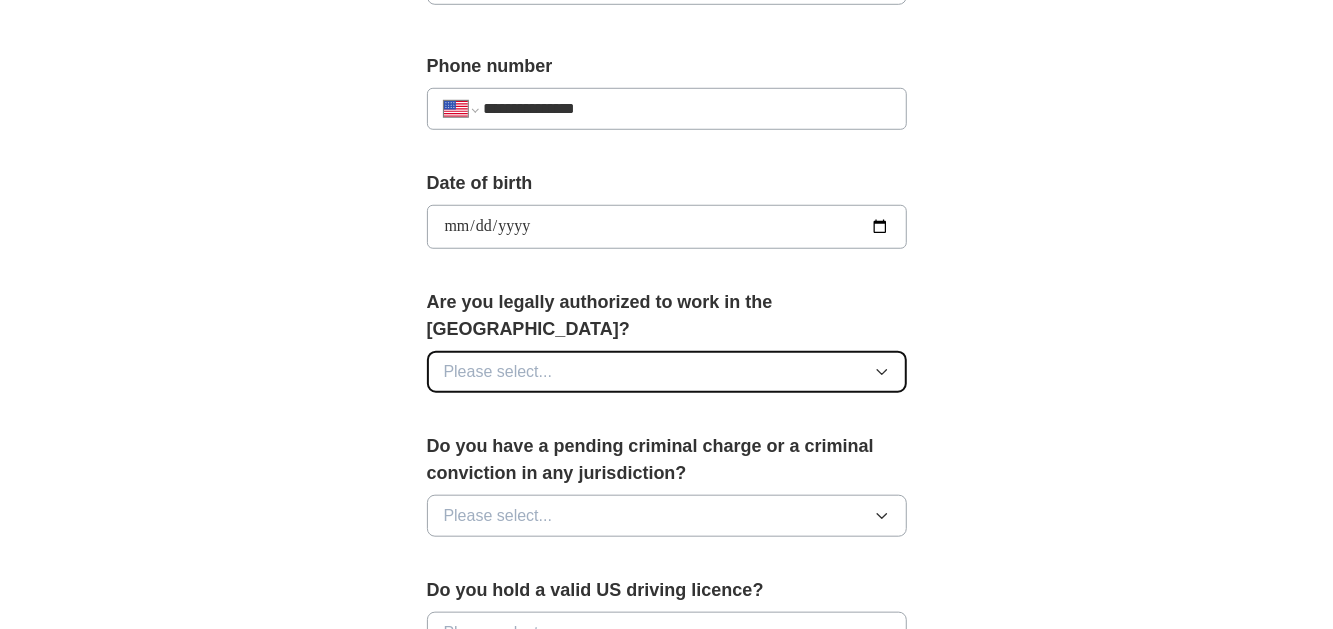 click on "Please select..." at bounding box center (667, 372) 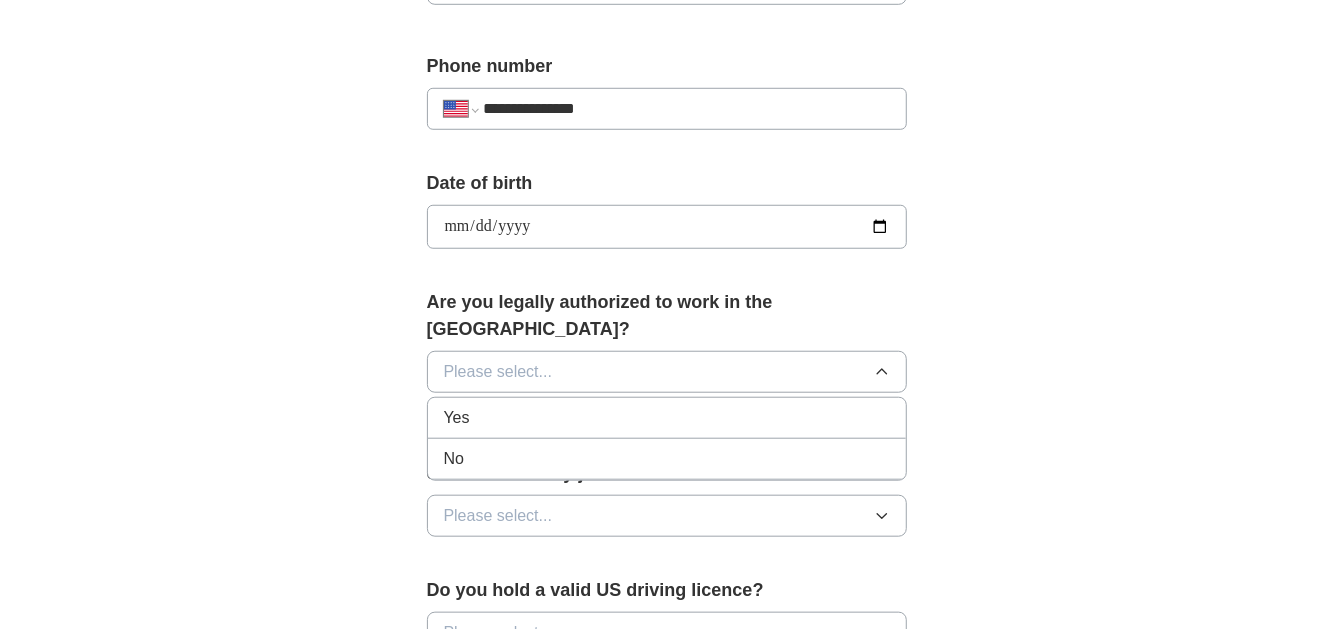click on "Yes" at bounding box center (667, 418) 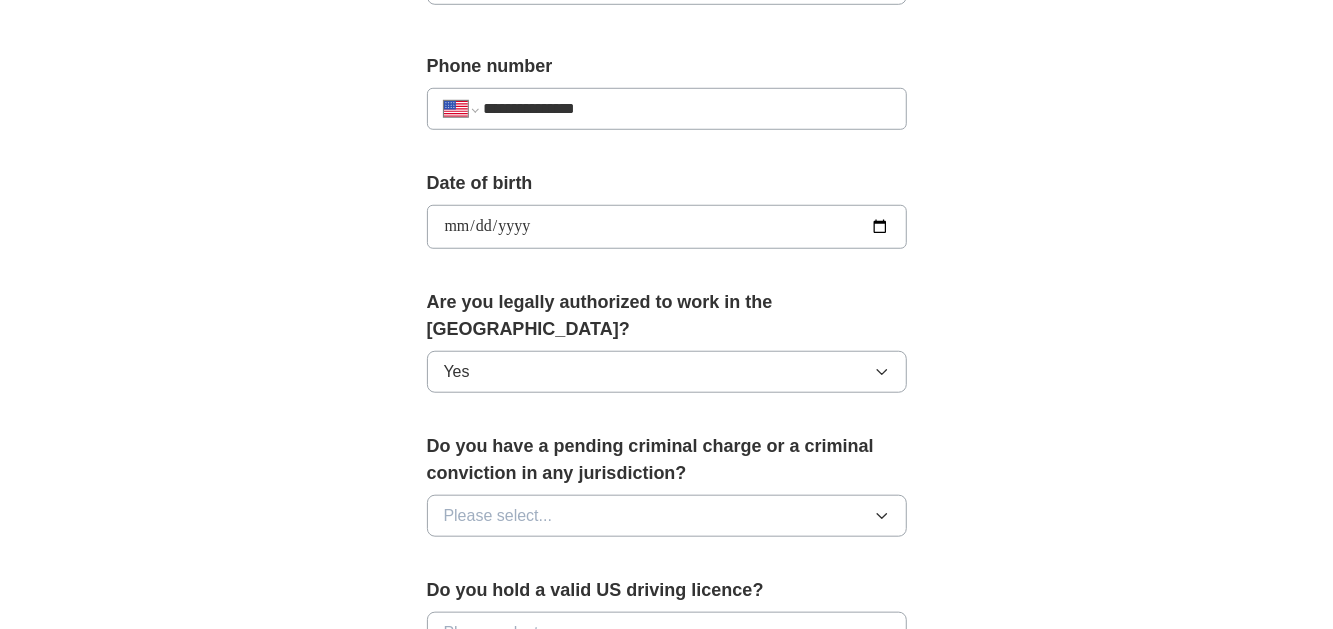 click on "**********" at bounding box center [667, 227] 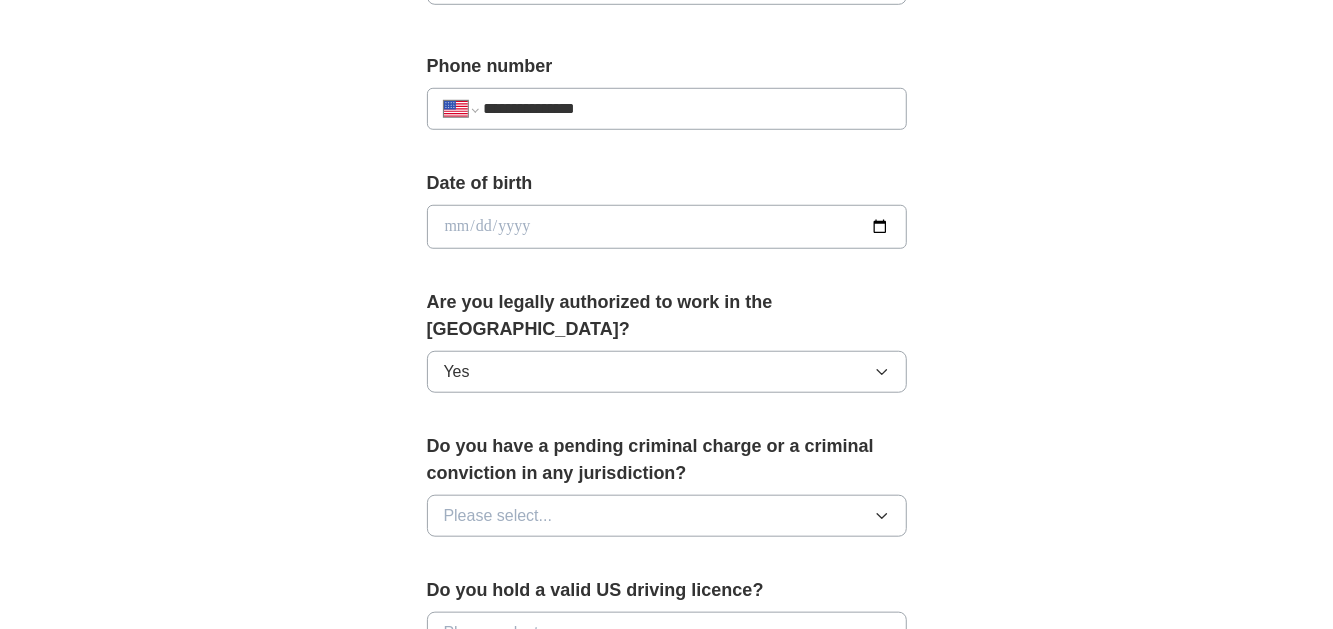 type on "**********" 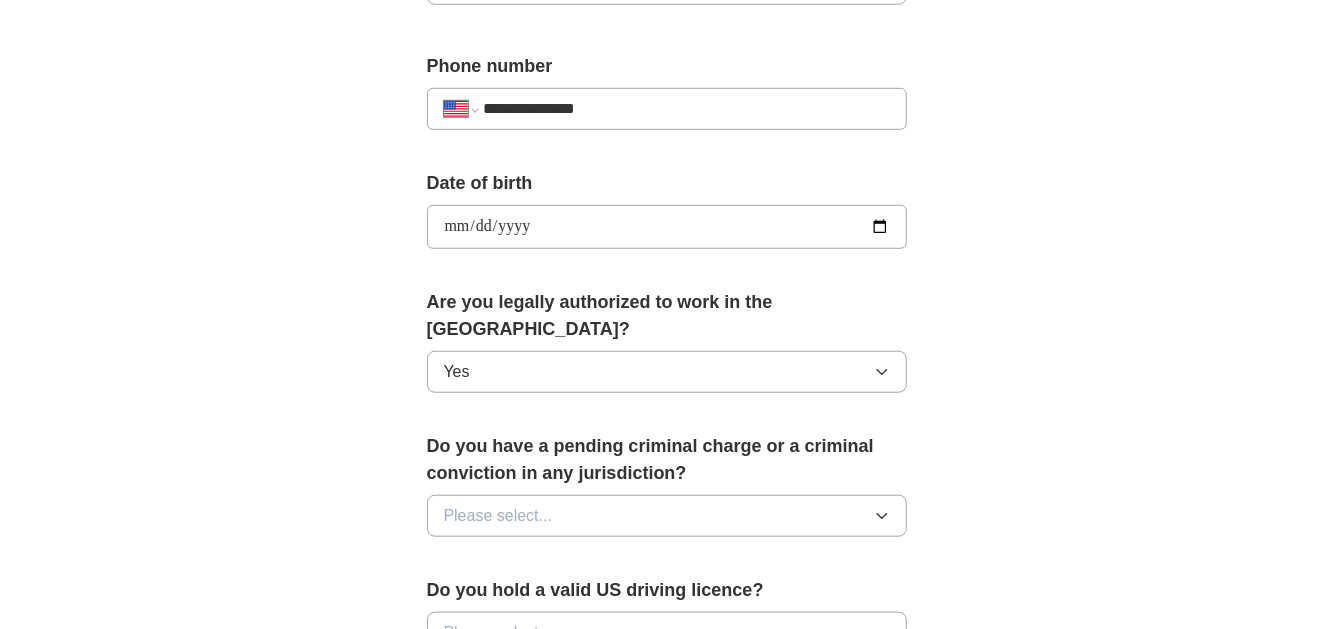 click on "**********" at bounding box center [667, 196] 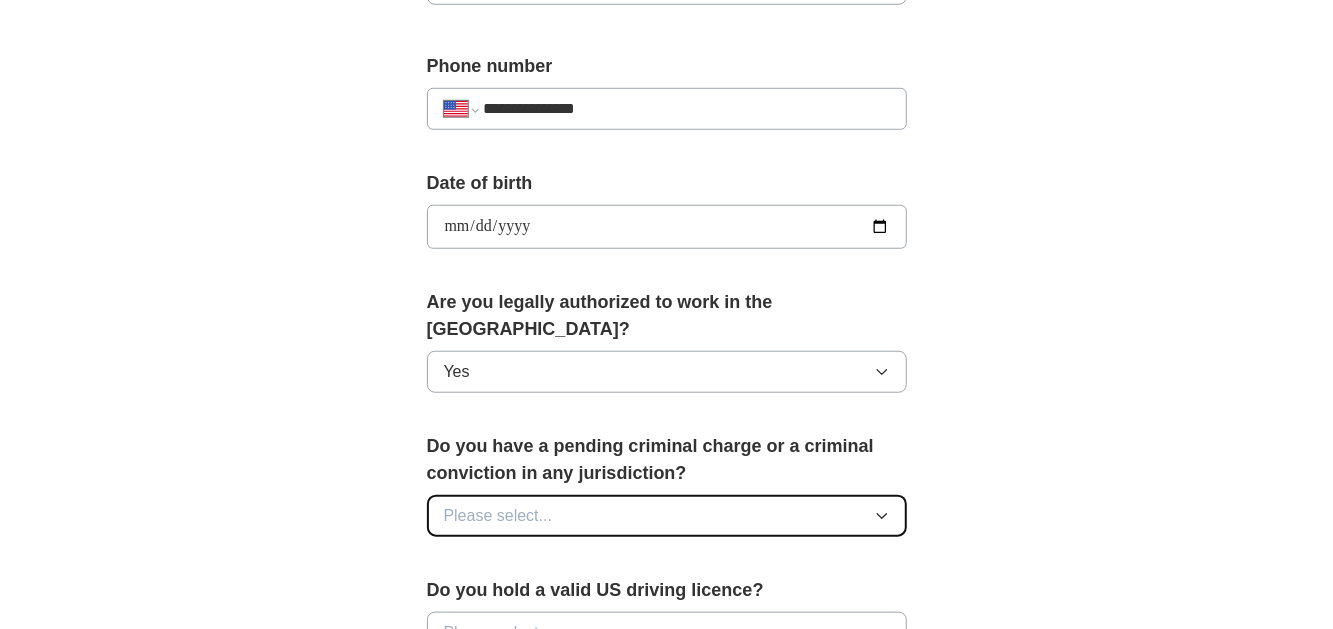 click on "Please select..." at bounding box center (498, 516) 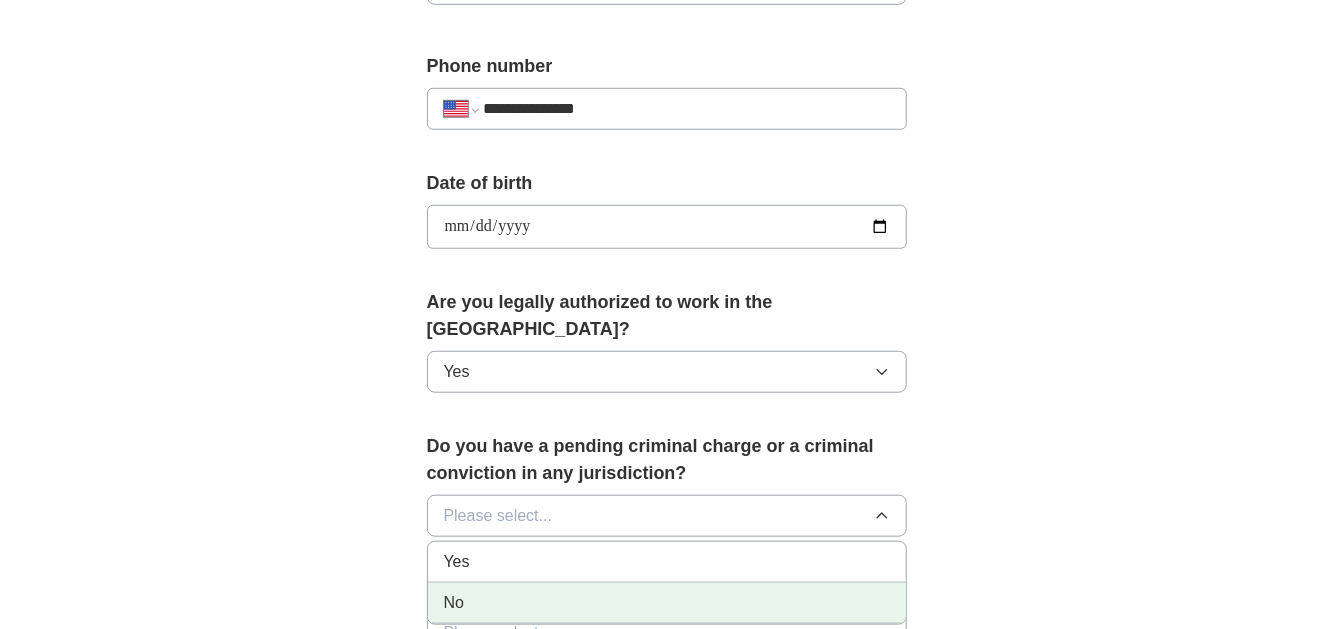 click on "No" at bounding box center [667, 603] 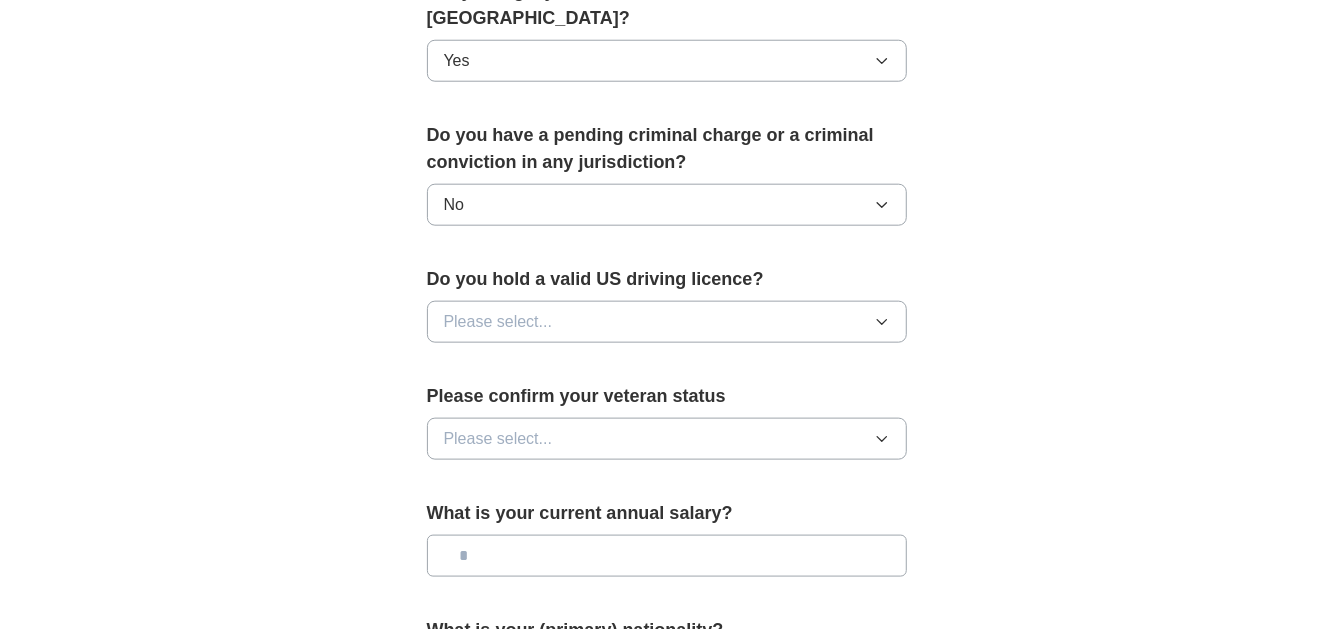 scroll, scrollTop: 1297, scrollLeft: 0, axis: vertical 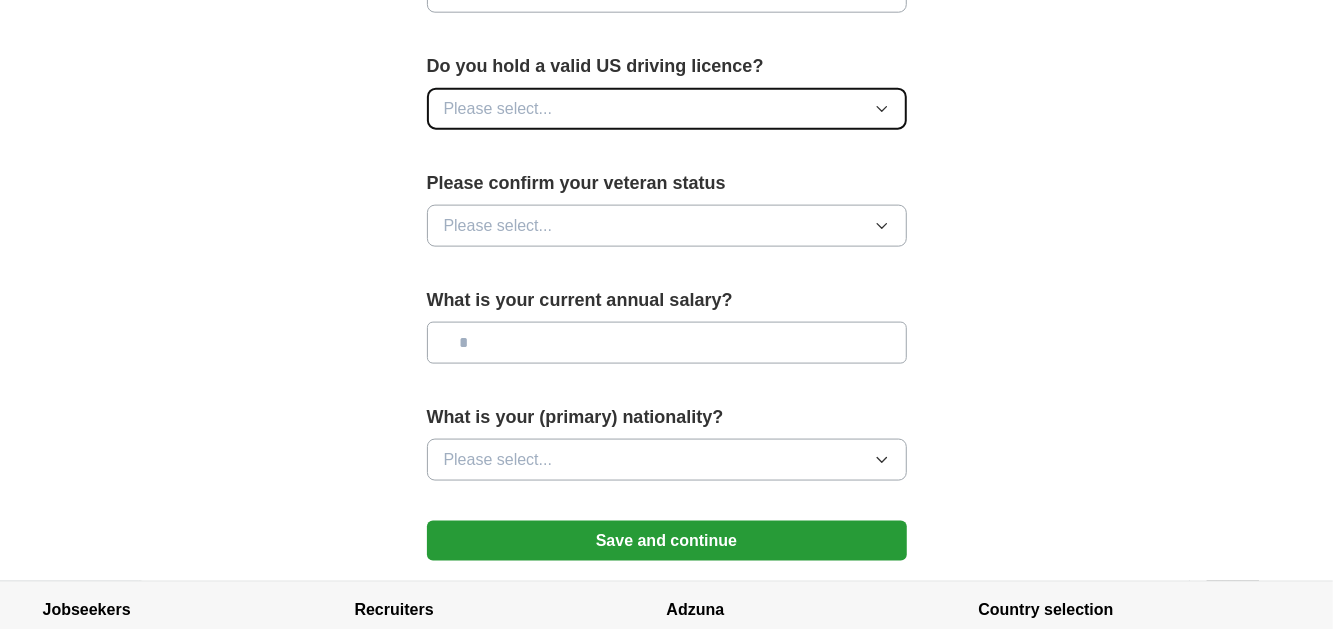 click on "Please select..." at bounding box center (498, 109) 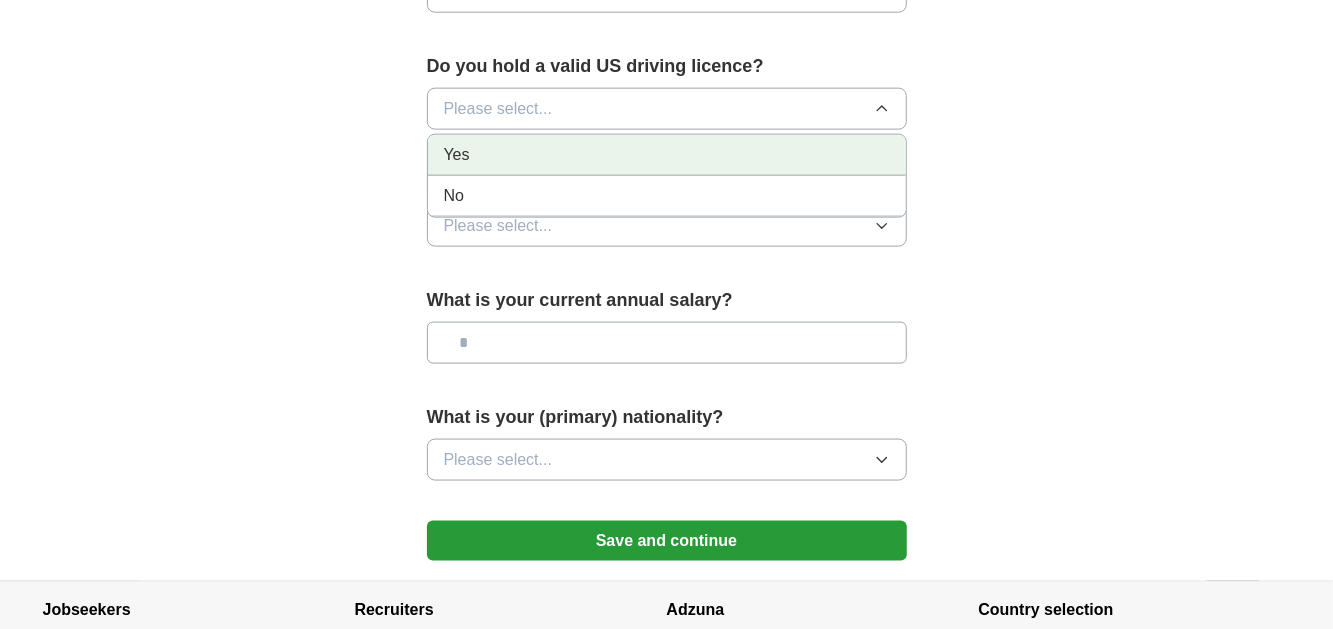 click on "Yes" at bounding box center (667, 155) 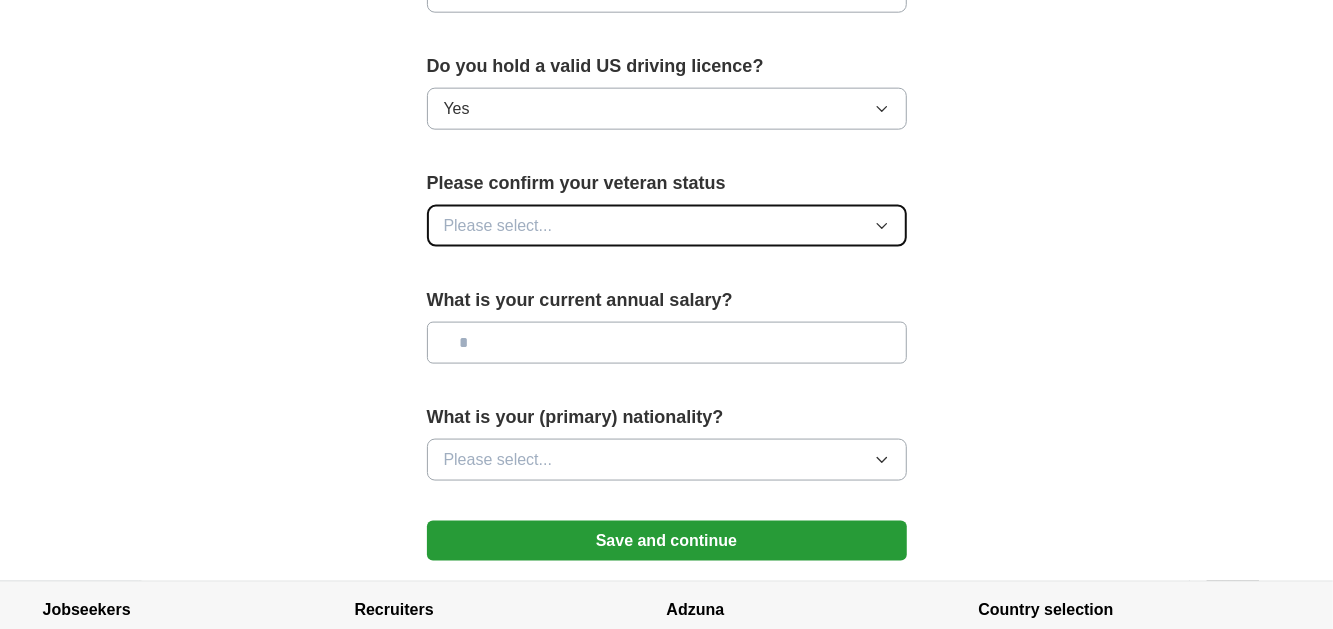 click on "Please select..." at bounding box center (667, 226) 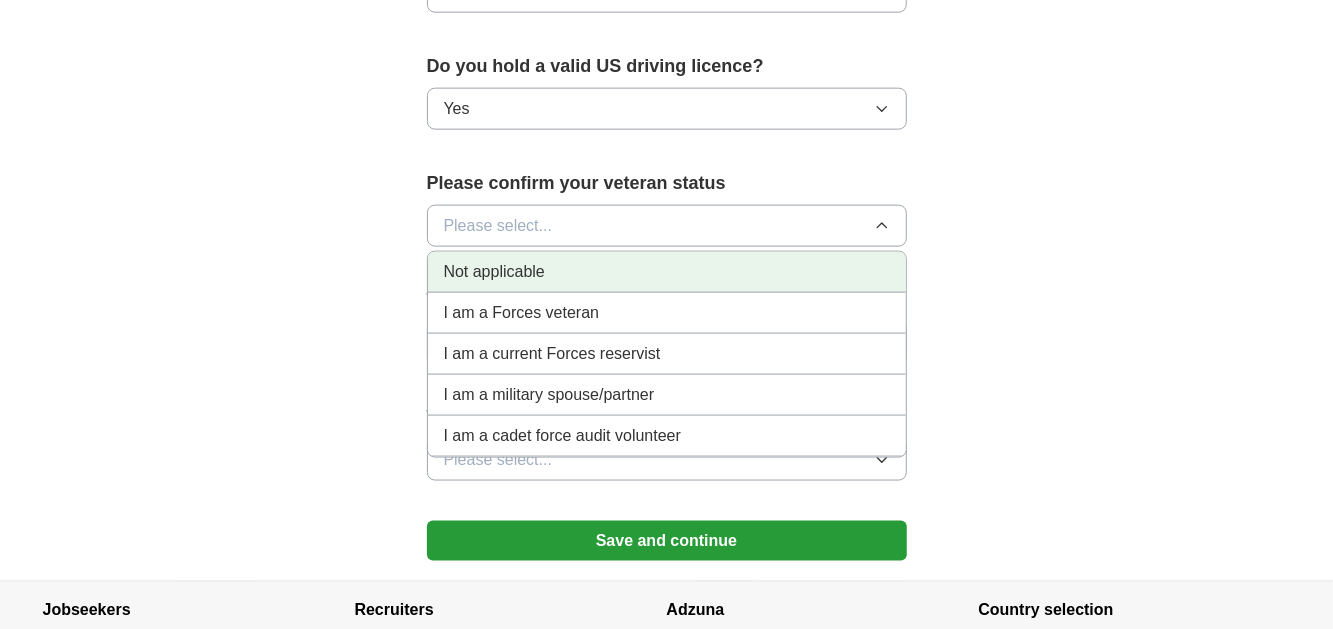 click on "Not applicable" at bounding box center [667, 272] 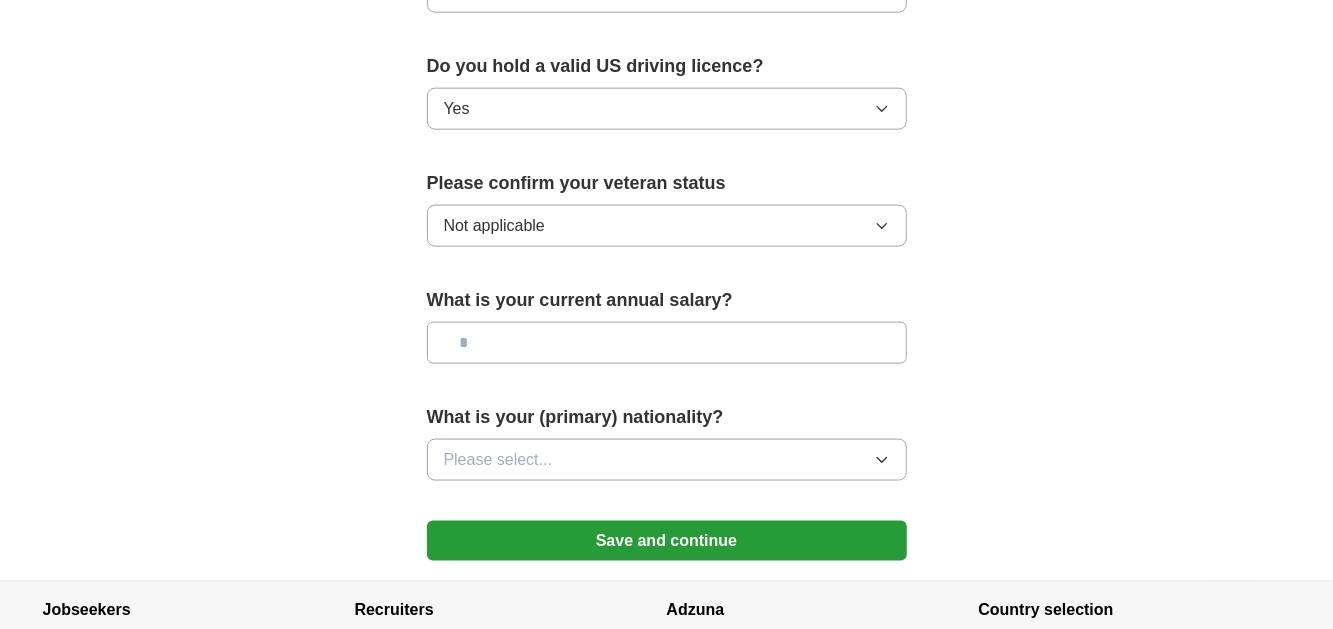 click at bounding box center [667, 343] 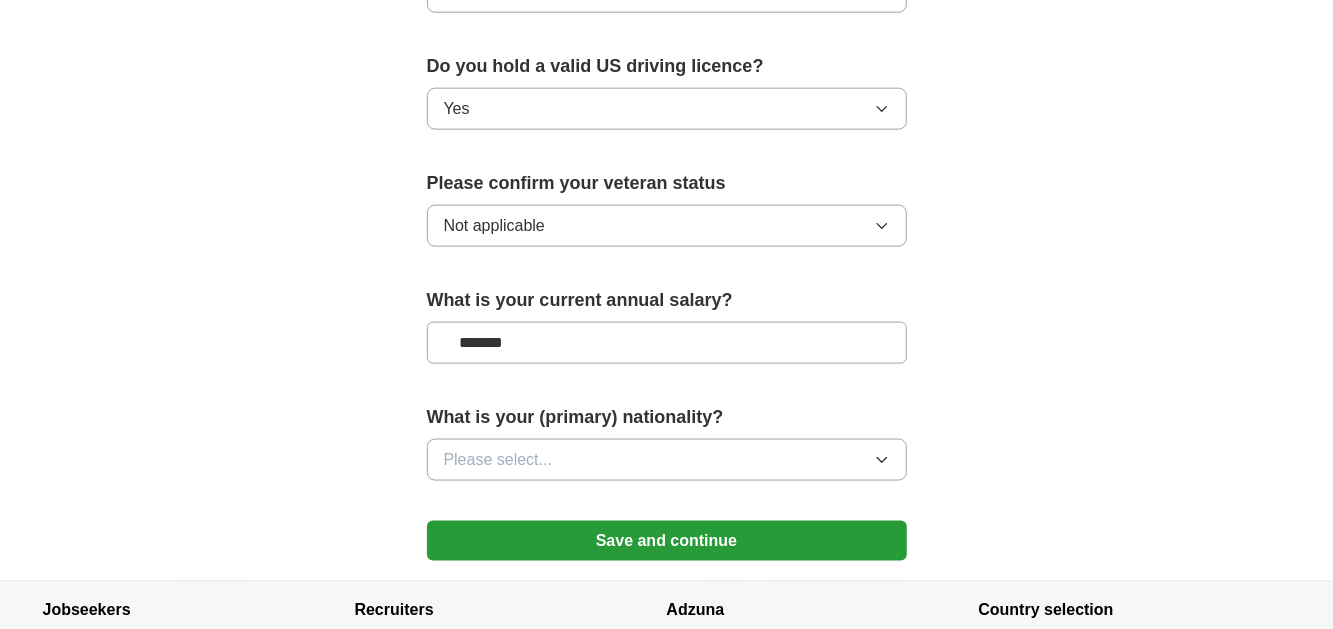 type on "*******" 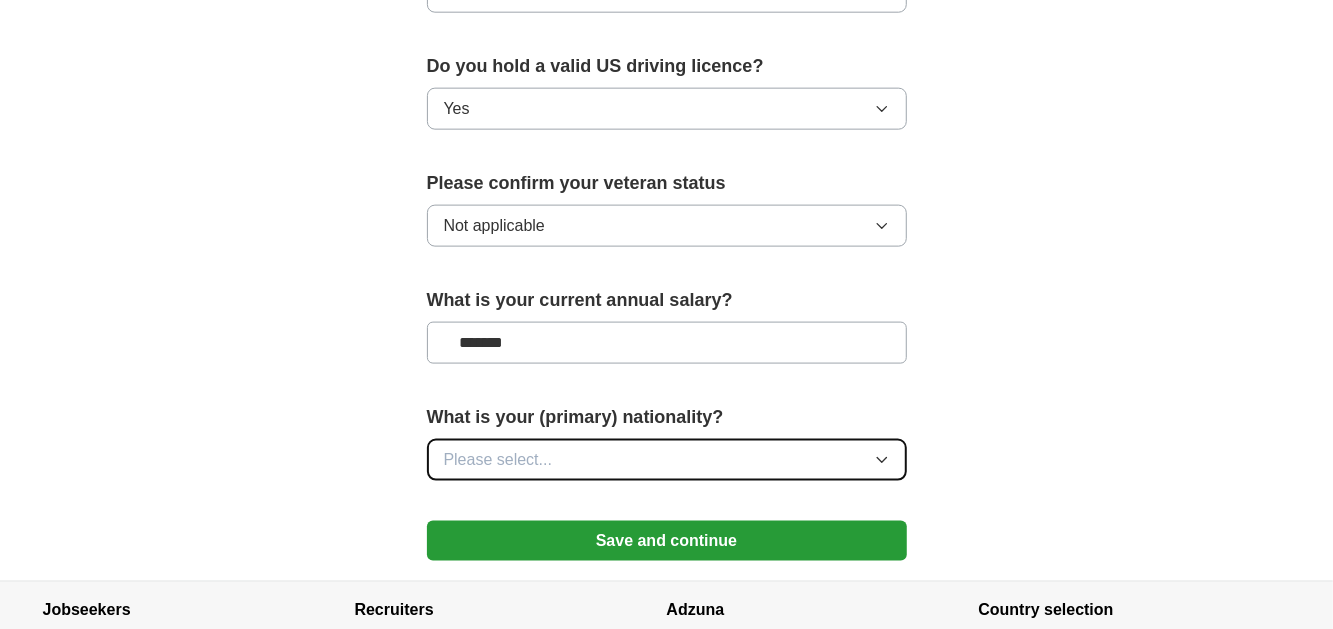 click on "Please select..." at bounding box center (498, 460) 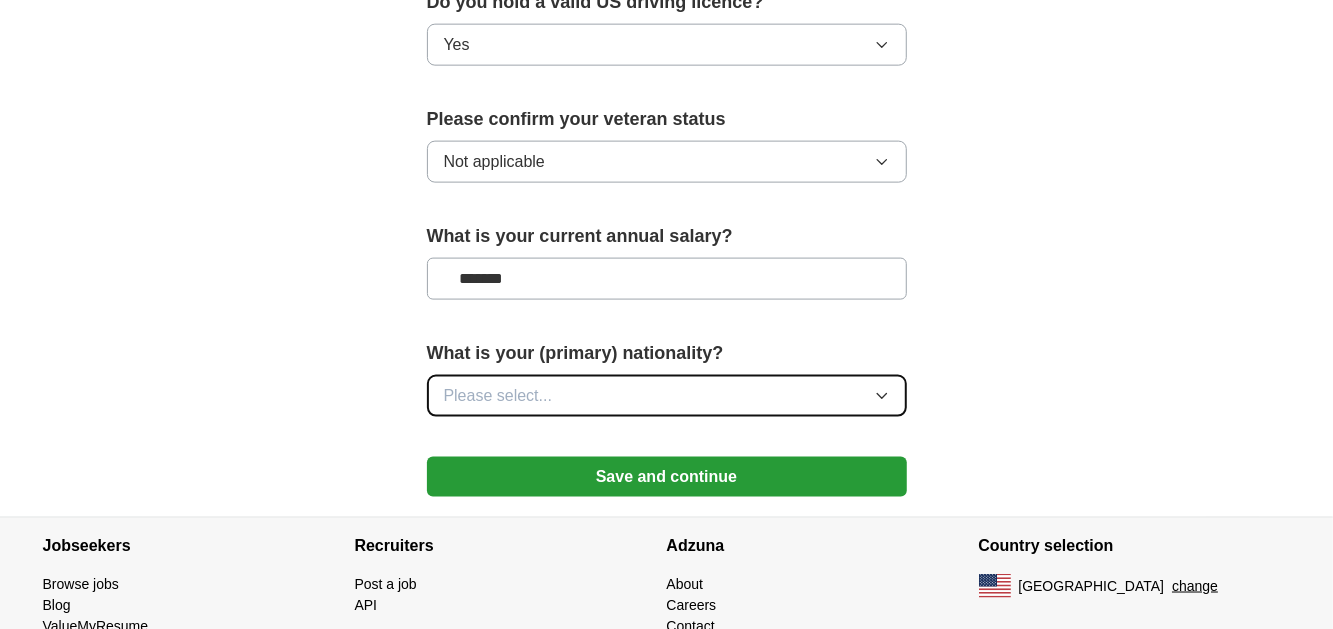 scroll, scrollTop: 1414, scrollLeft: 0, axis: vertical 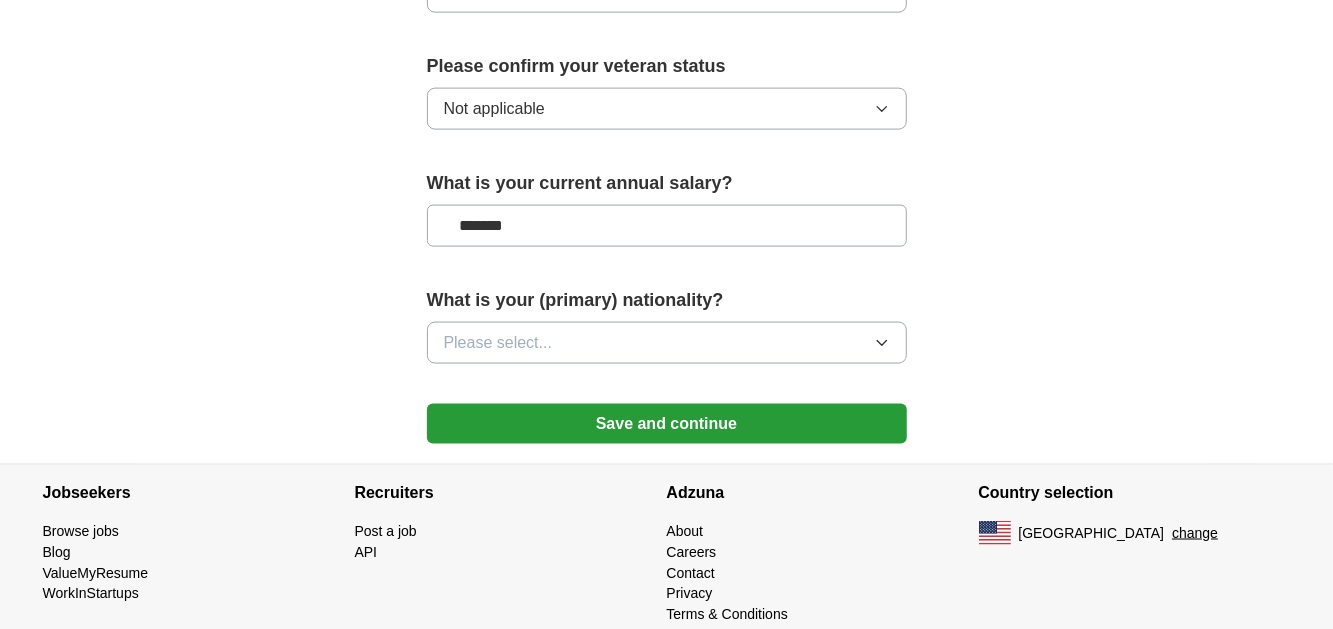 click on "What is your (primary) nationality? Please select..." at bounding box center (667, 333) 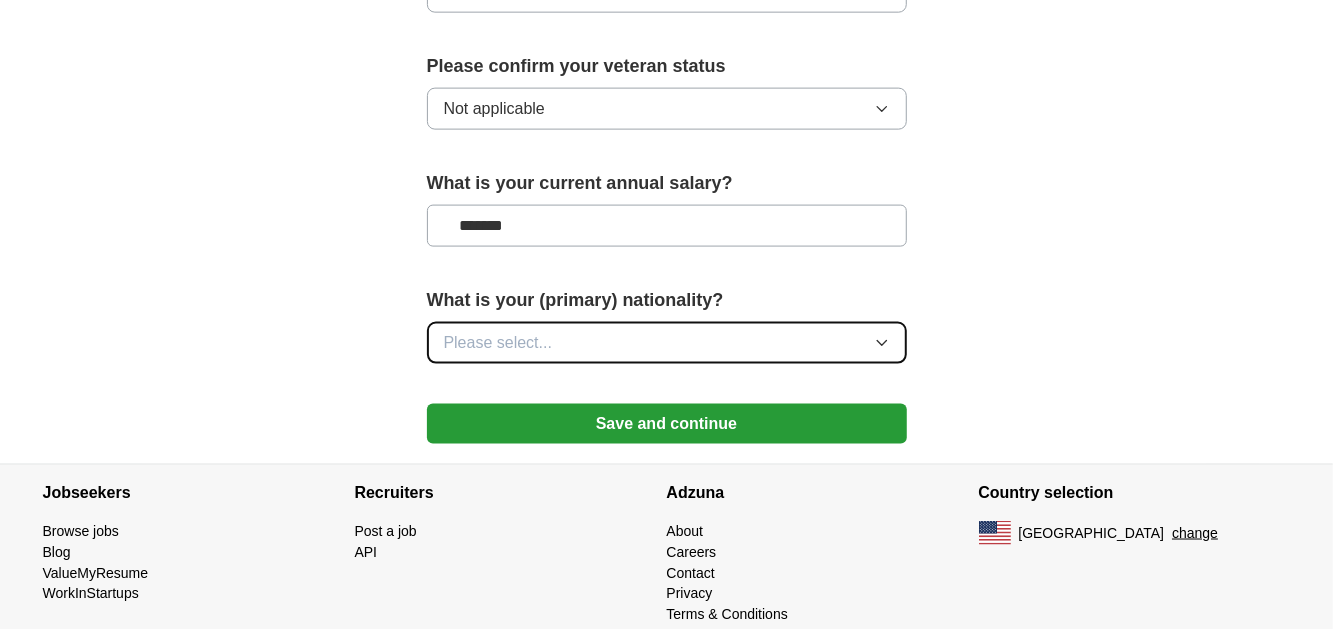 click on "Please select..." at bounding box center (667, 343) 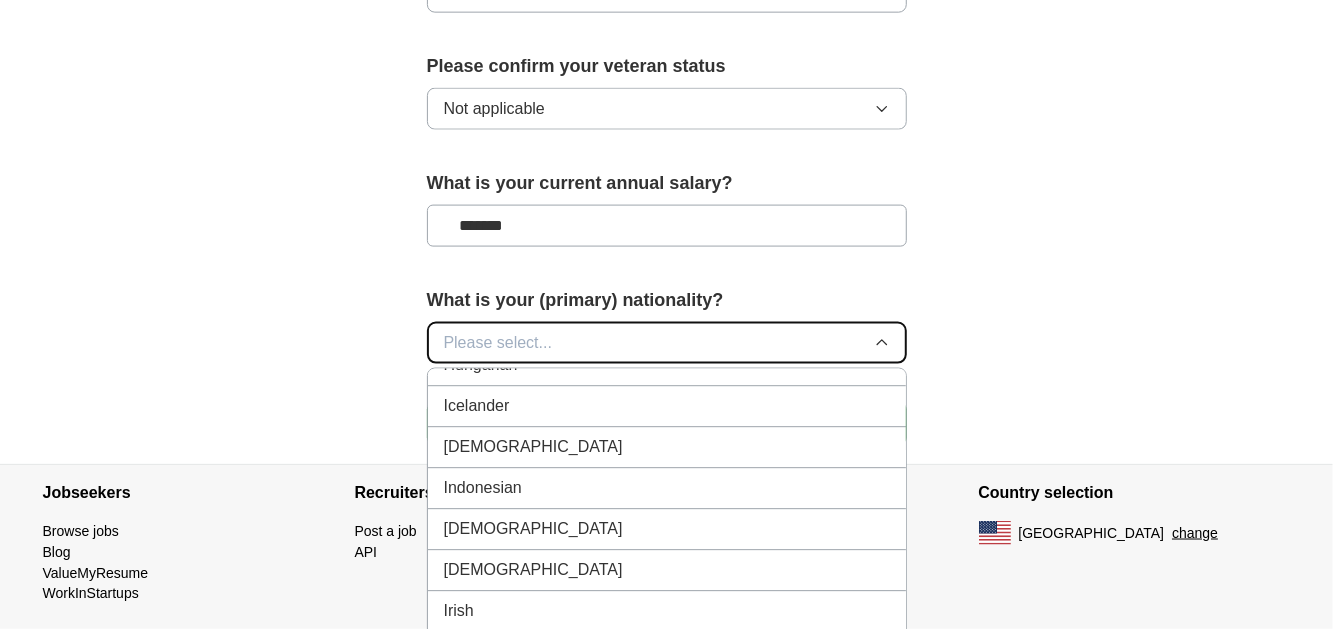 scroll, scrollTop: 3191, scrollLeft: 0, axis: vertical 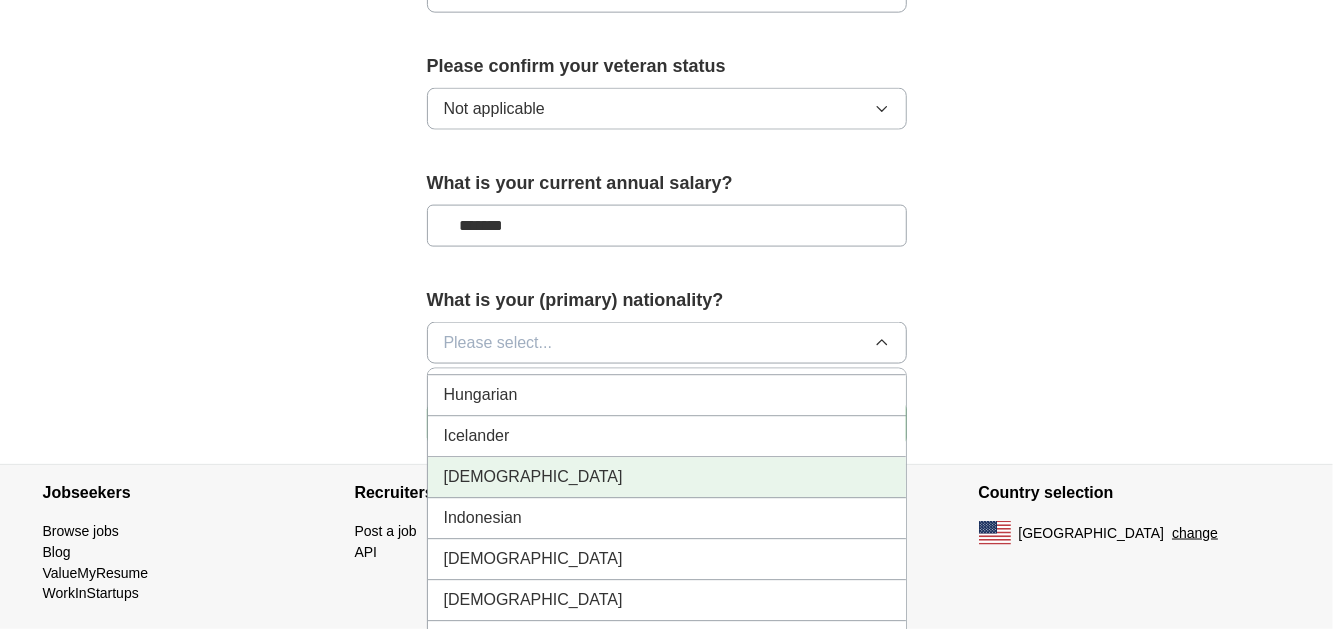 click on "[DEMOGRAPHIC_DATA]" at bounding box center [667, 478] 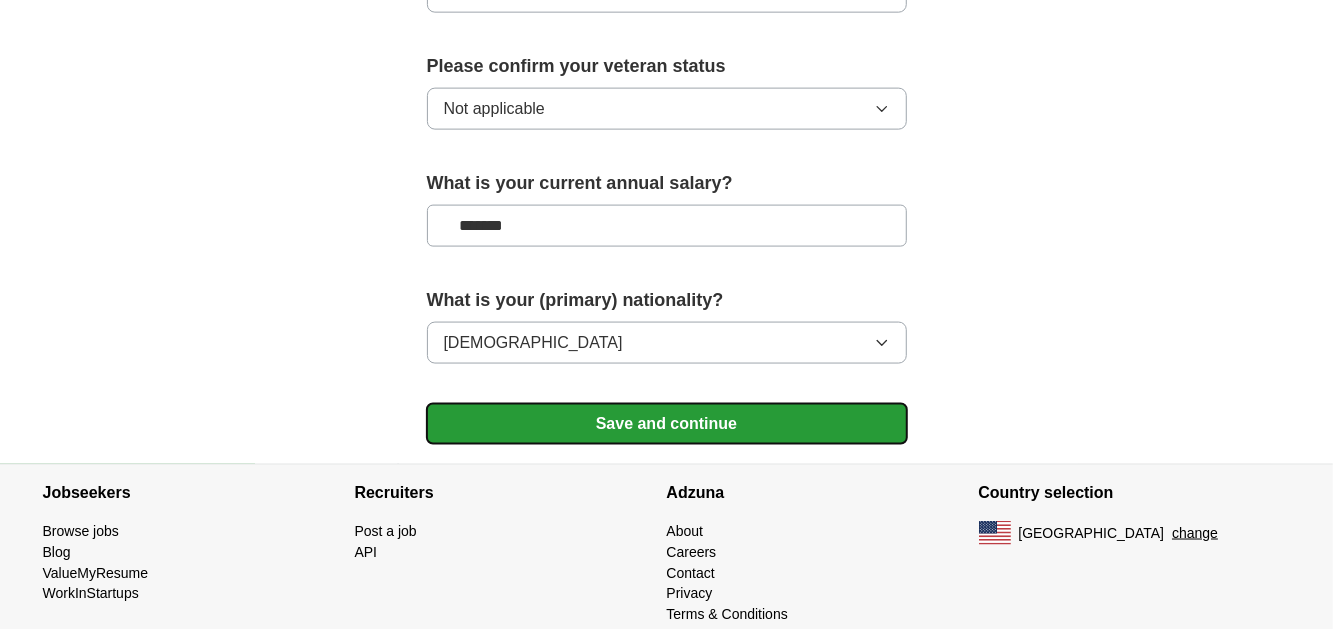 click on "Save and continue" at bounding box center (667, 424) 